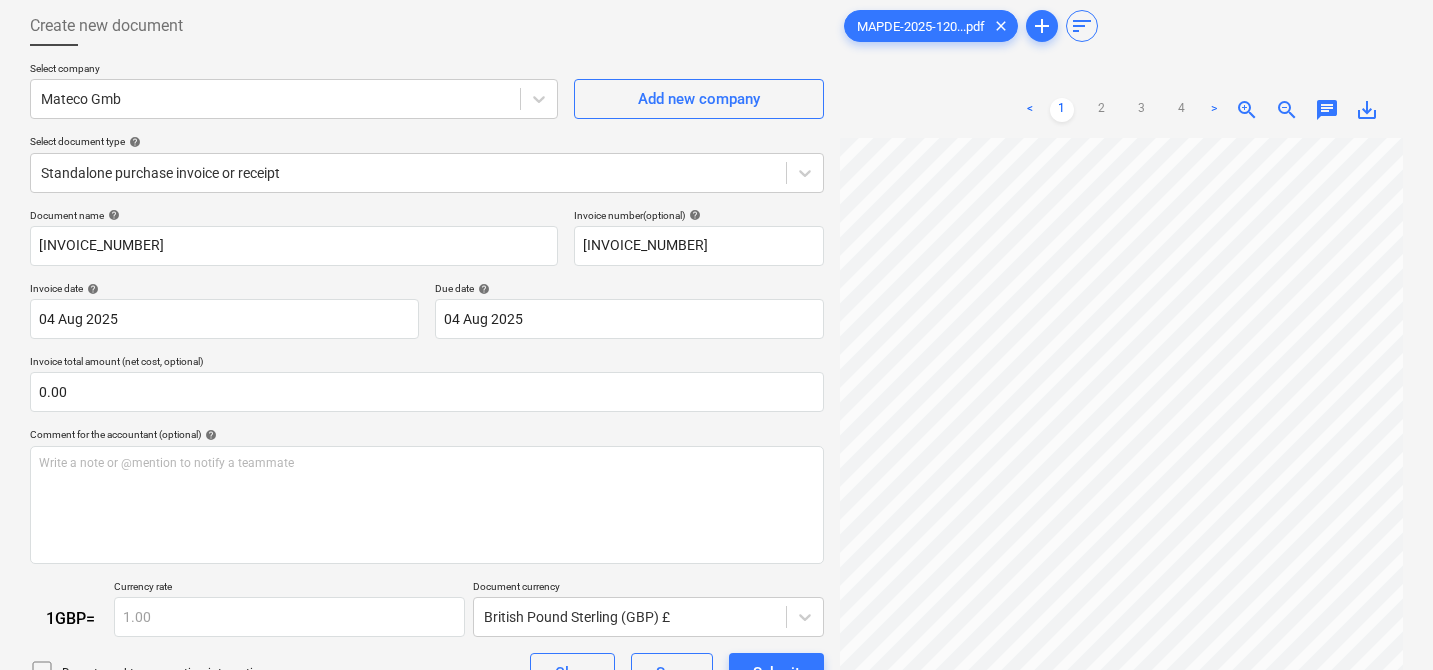 scroll, scrollTop: 118, scrollLeft: 0, axis: vertical 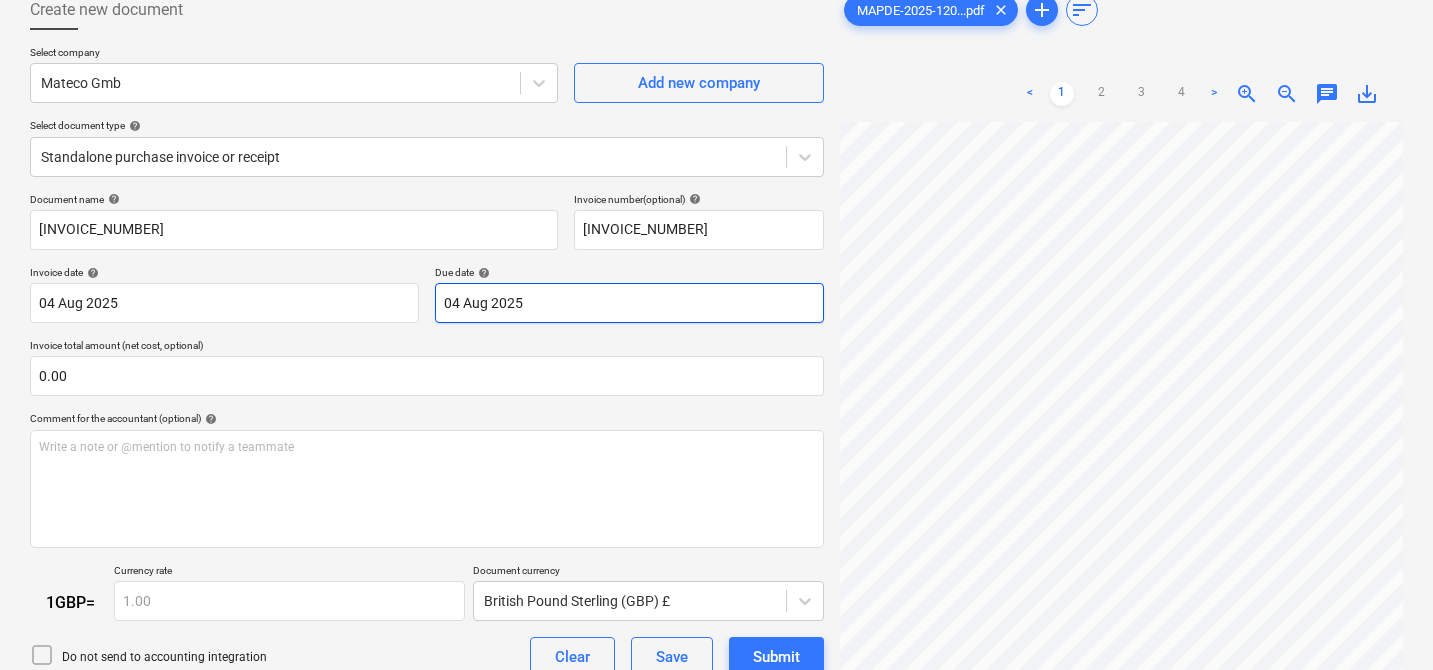 click on "Sales 5 Projects Contacts Company Consolidated Invoices Inbox 9+ Approvals format_size keyboard_arrow_down help search Search notifications 8 keyboard_arrow_down S. Dionis keyboard_arrow_down FE Gaming - Berlin - 2025 Budget 4 Client contract Valuations Purchase orders Work orders Costs Income Cash flow Files 3 Analytics Settings Create new document Select company Mateco Gmb   Add new company Select document type help Standalone purchase invoice or receipt Document name help [INVOICE_NUMBER] Invoice number  (optional) help [INVOICE_NUMBER] Invoice date help 04 Aug 2025 04.08.2025 Press the down arrow key to interact with the calendar and
select a date. Press the question mark key to get the keyboard shortcuts for changing dates. Due date help 04 Aug 2025 04.08.2025 Press the down arrow key to interact with the calendar and
select a date. Press the question mark key to get the keyboard shortcuts for changing dates. Invoice total amount (net cost, optional) 0.00 Comment for the accountant (optional) help ﻿ 1  <" at bounding box center [716, 217] 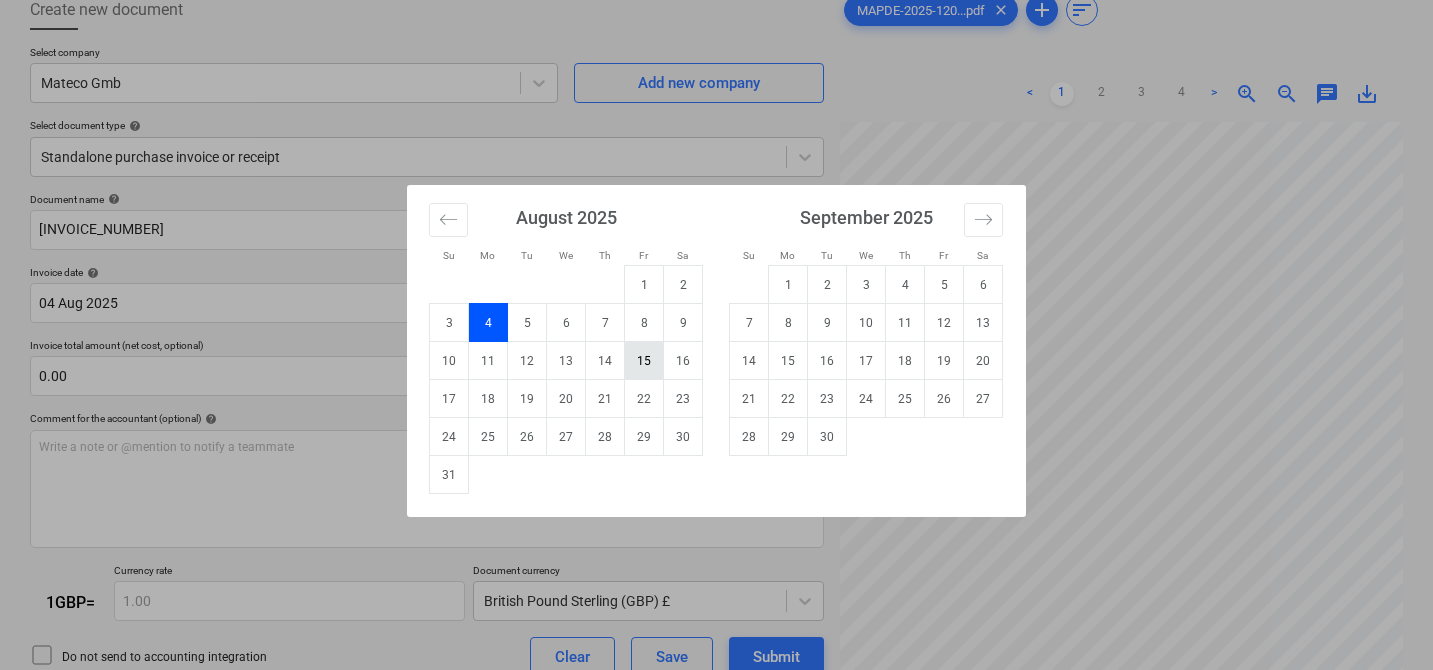 click on "15" at bounding box center (644, 361) 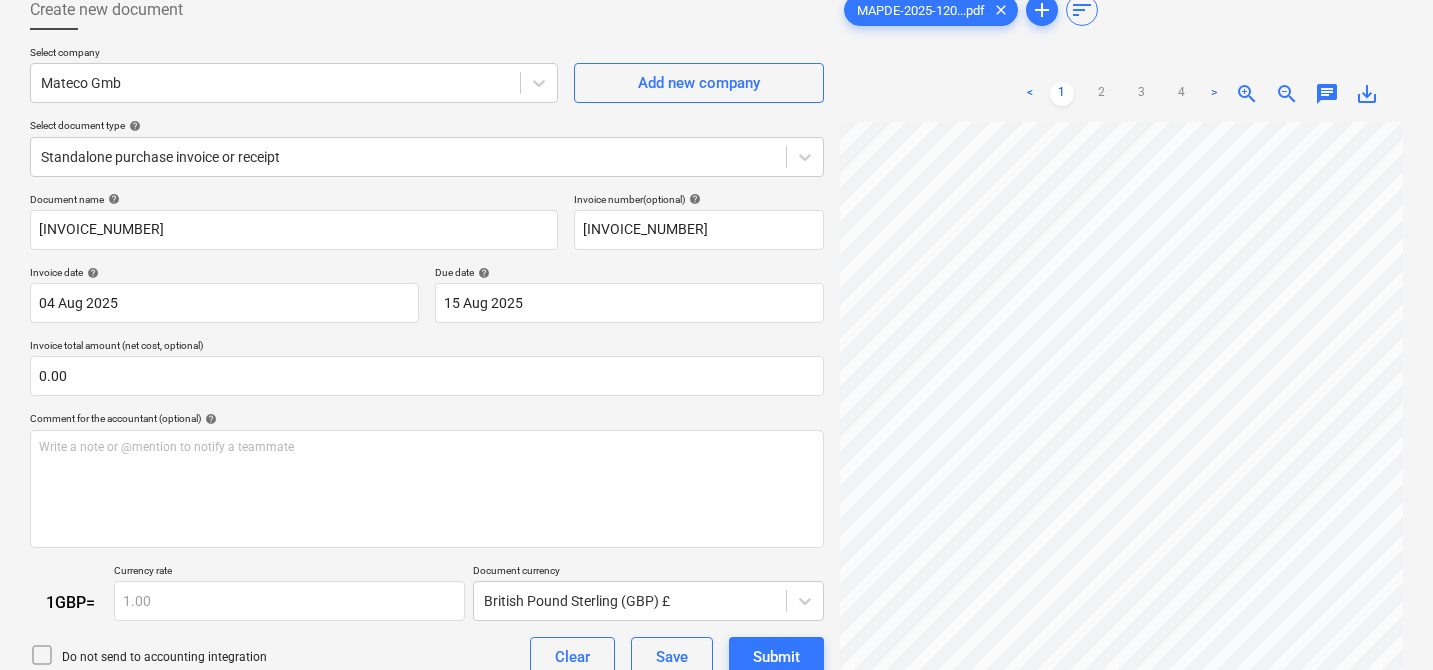 scroll, scrollTop: 253, scrollLeft: 0, axis: vertical 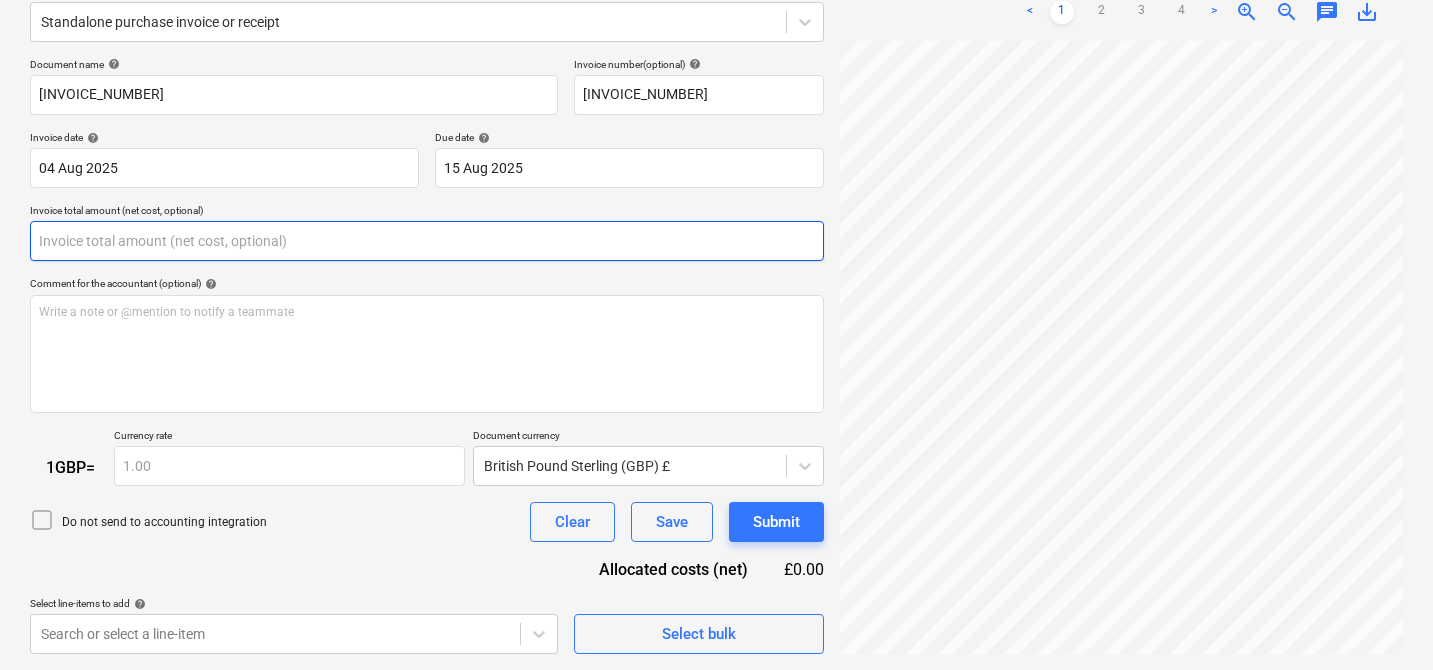 click at bounding box center (427, 241) 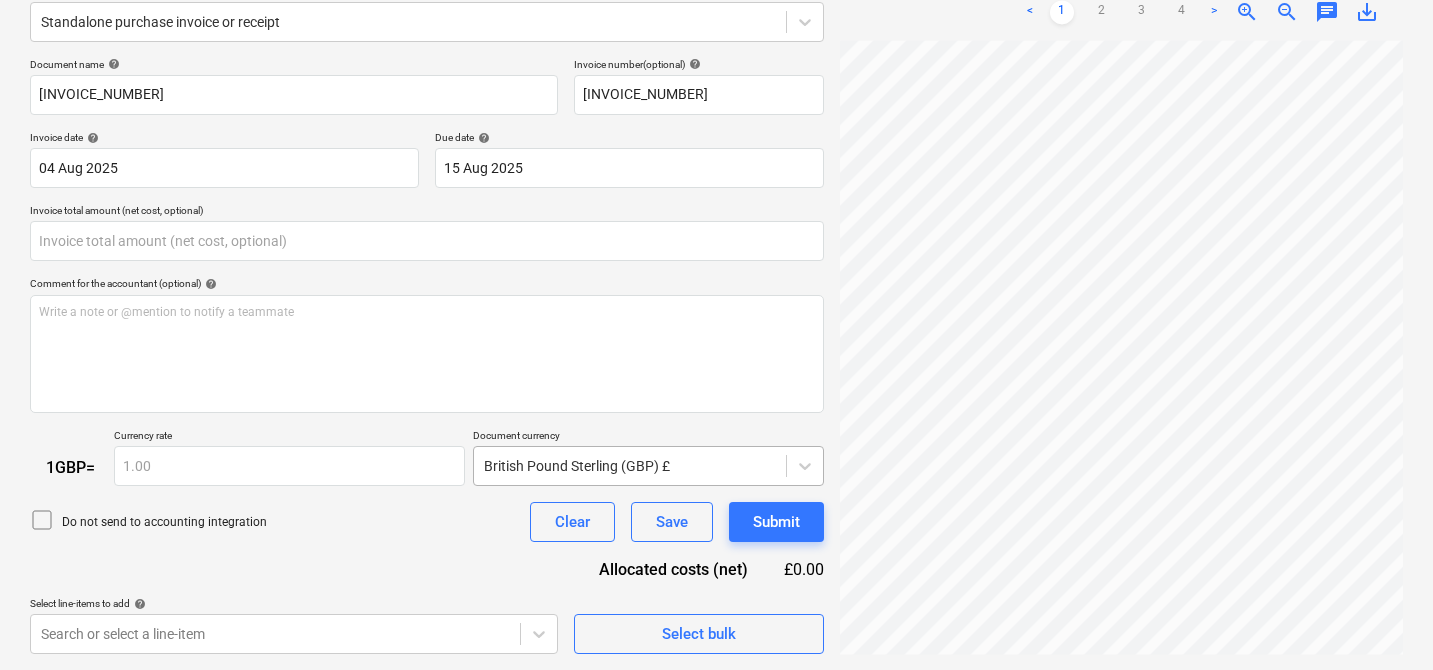 type on "0.00" 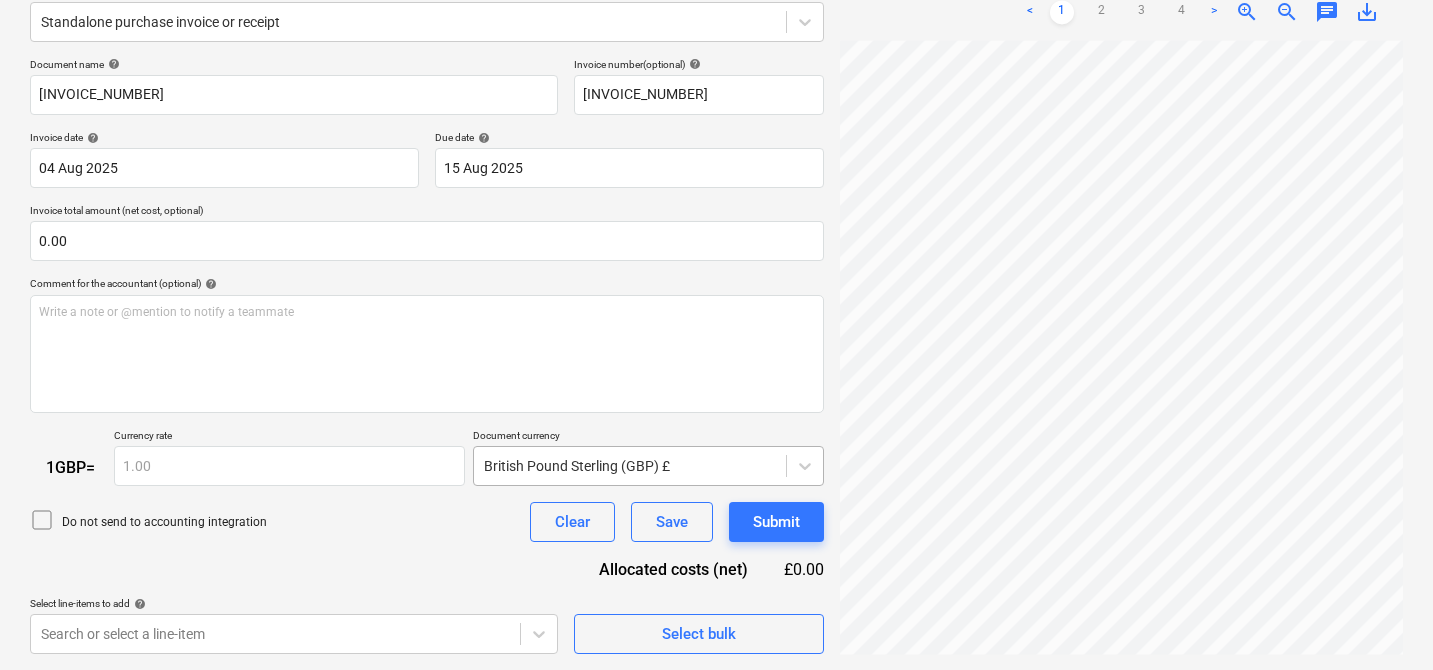 click on "Sales 5 Projects Contacts Company Consolidated Invoices Inbox 9+ Approvals format_size keyboard_arrow_down help search Search notifications 8 keyboard_arrow_down S. Dionis keyboard_arrow_down FE Gaming - Berlin - 2025 Budget 4 Client contract Valuations Purchase orders Work orders Costs Income Cash flow Files 3 Analytics Settings Create new document Select company Mateco Gmb   Add new company Select document type help Standalone purchase invoice or receipt Document name help [INVOICE_NUMBER] Invoice number  (optional) help [INVOICE_NUMBER] Invoice date help 04 Aug 2025 04.08.2025 Press the down arrow key to interact with the calendar and
select a date. Press the question mark key to get the keyboard shortcuts for changing dates. Due date help 15 Aug 2025 15.08.2025 Press the down arrow key to interact with the calendar and
select a date. Press the question mark key to get the keyboard shortcuts for changing dates. Invoice total amount (net cost, optional) 0.00 Comment for the accountant (optional) help ﻿ 1  <" at bounding box center (716, 82) 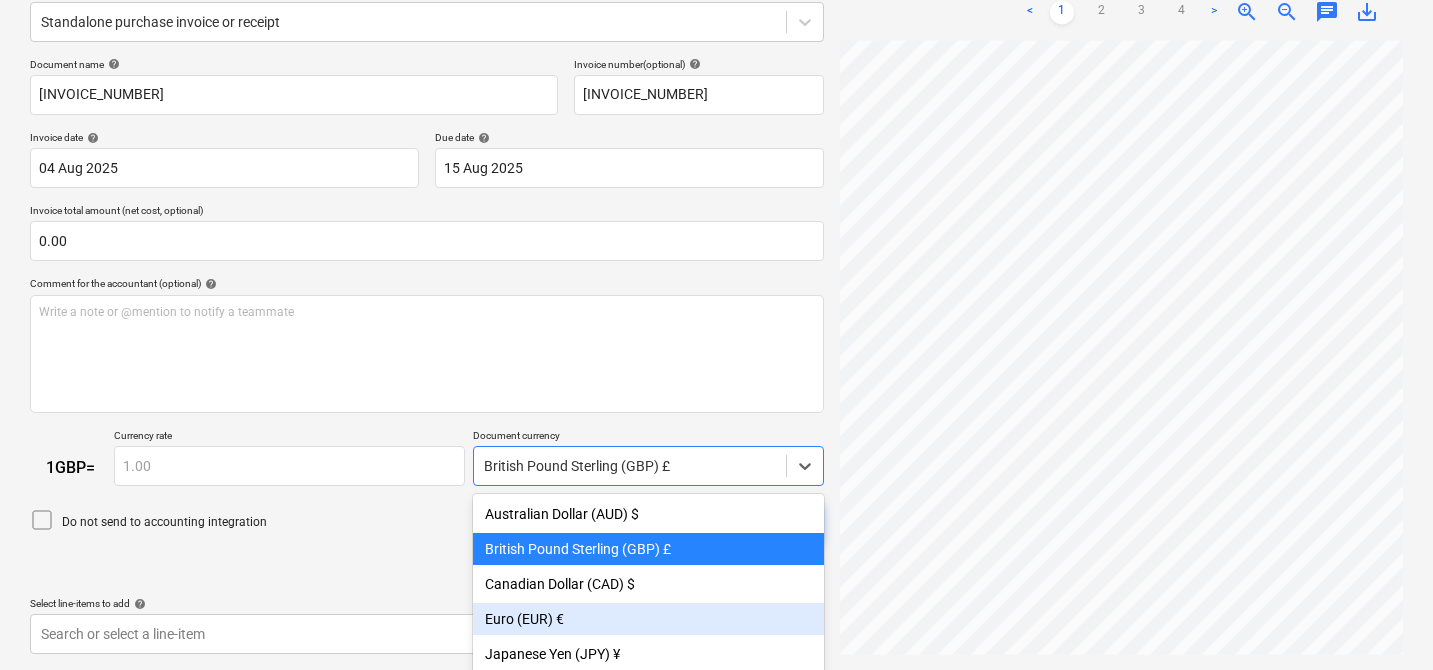 scroll, scrollTop: 381, scrollLeft: 0, axis: vertical 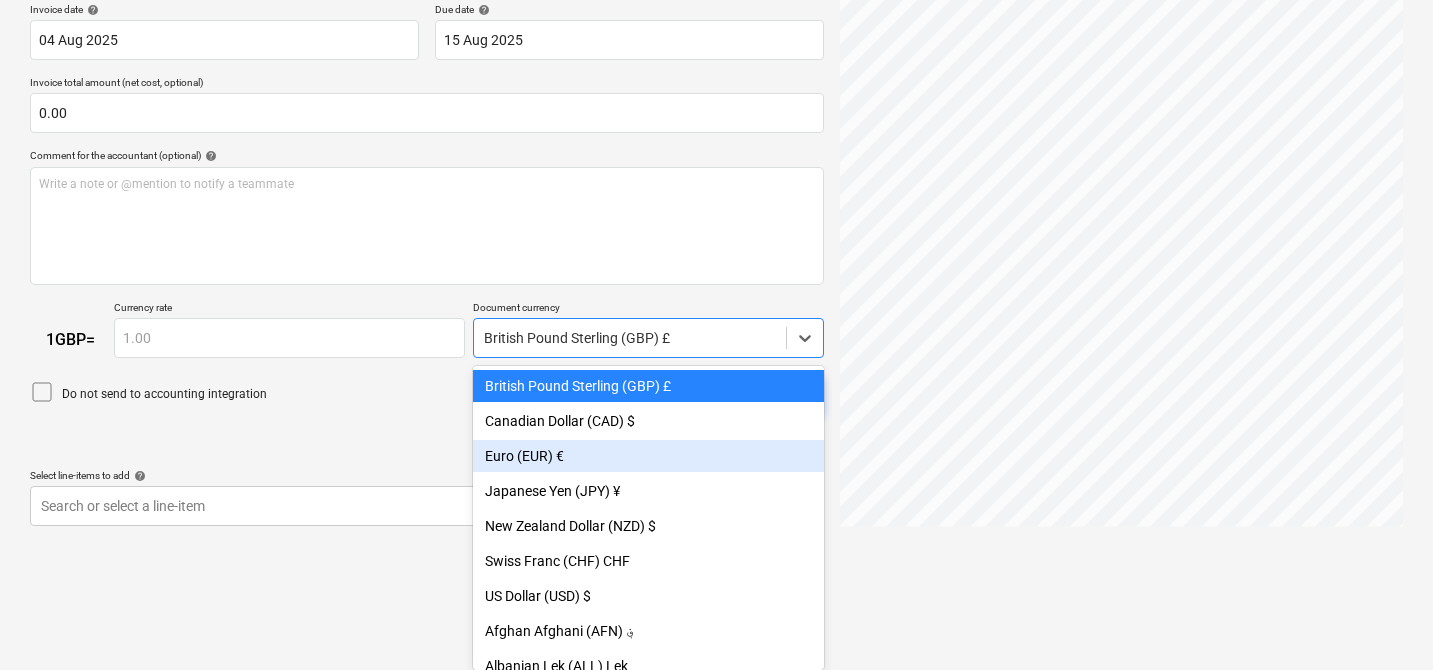 click on "Euro (EUR) €" at bounding box center [648, 456] 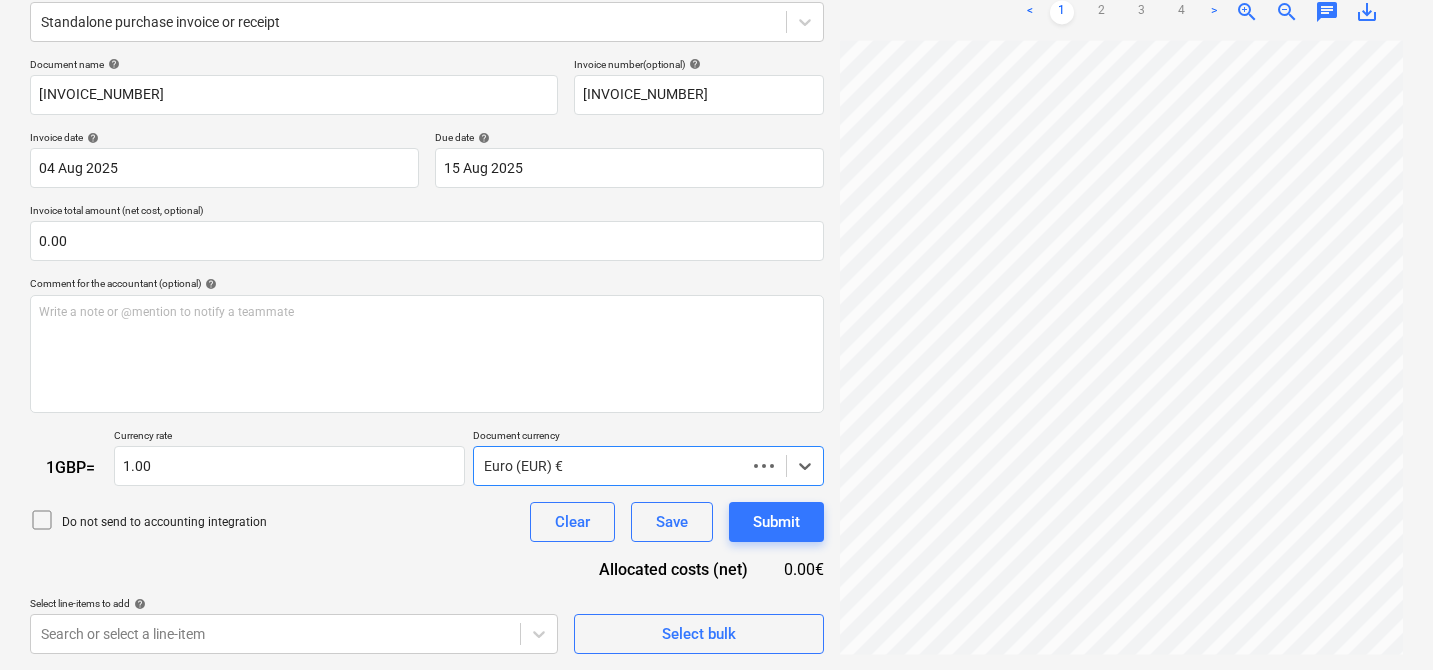 scroll, scrollTop: 253, scrollLeft: 0, axis: vertical 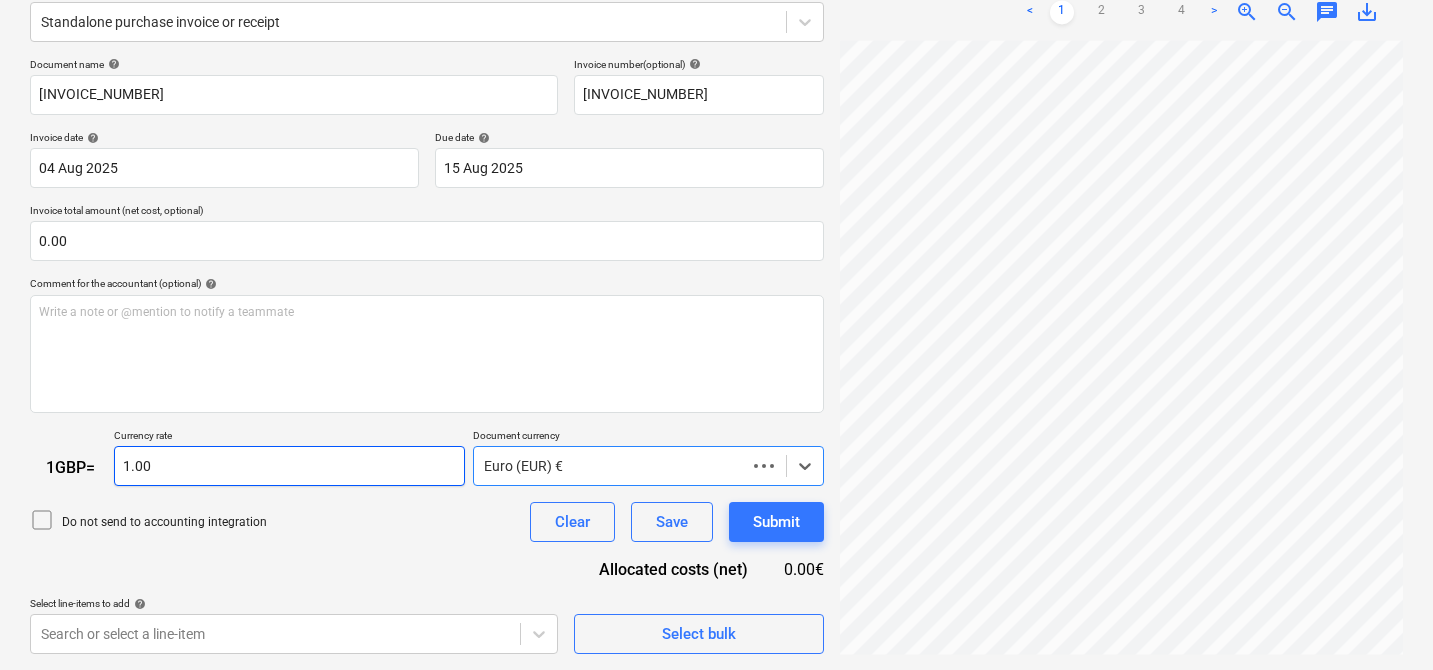 type on "1" 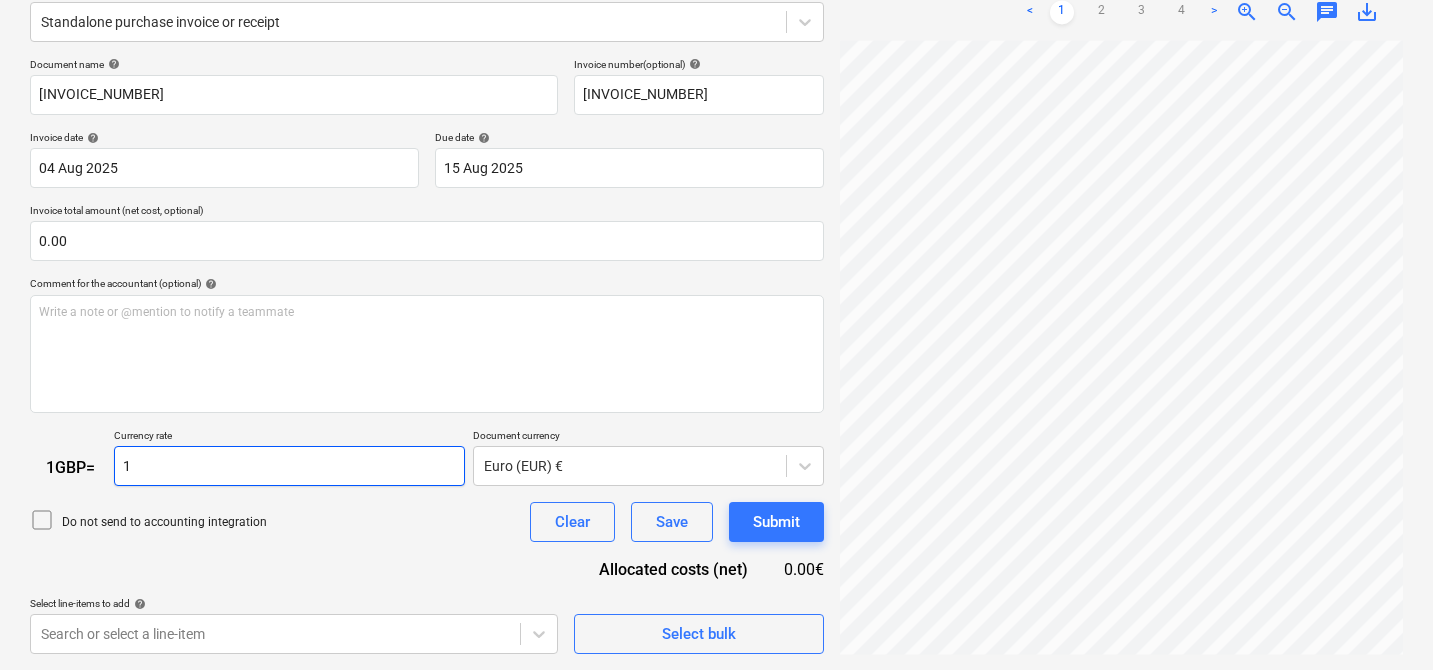 click on "1" at bounding box center (289, 466) 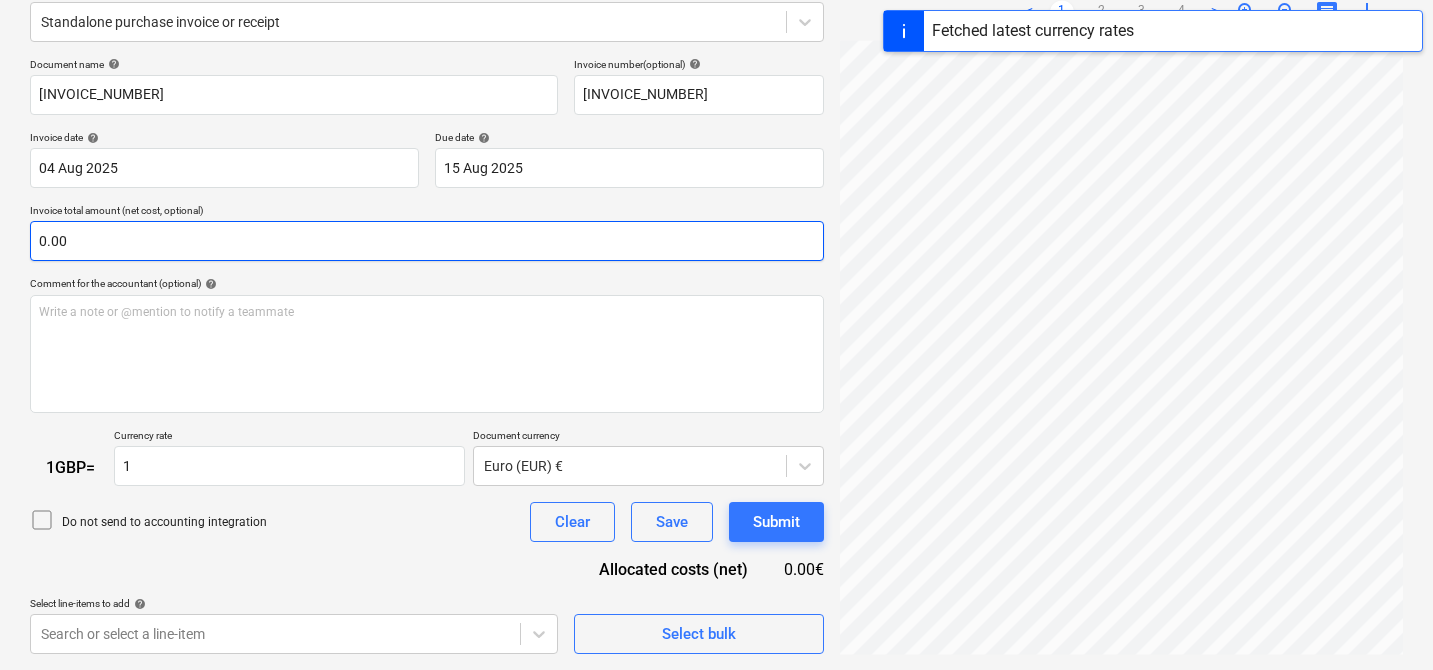 type 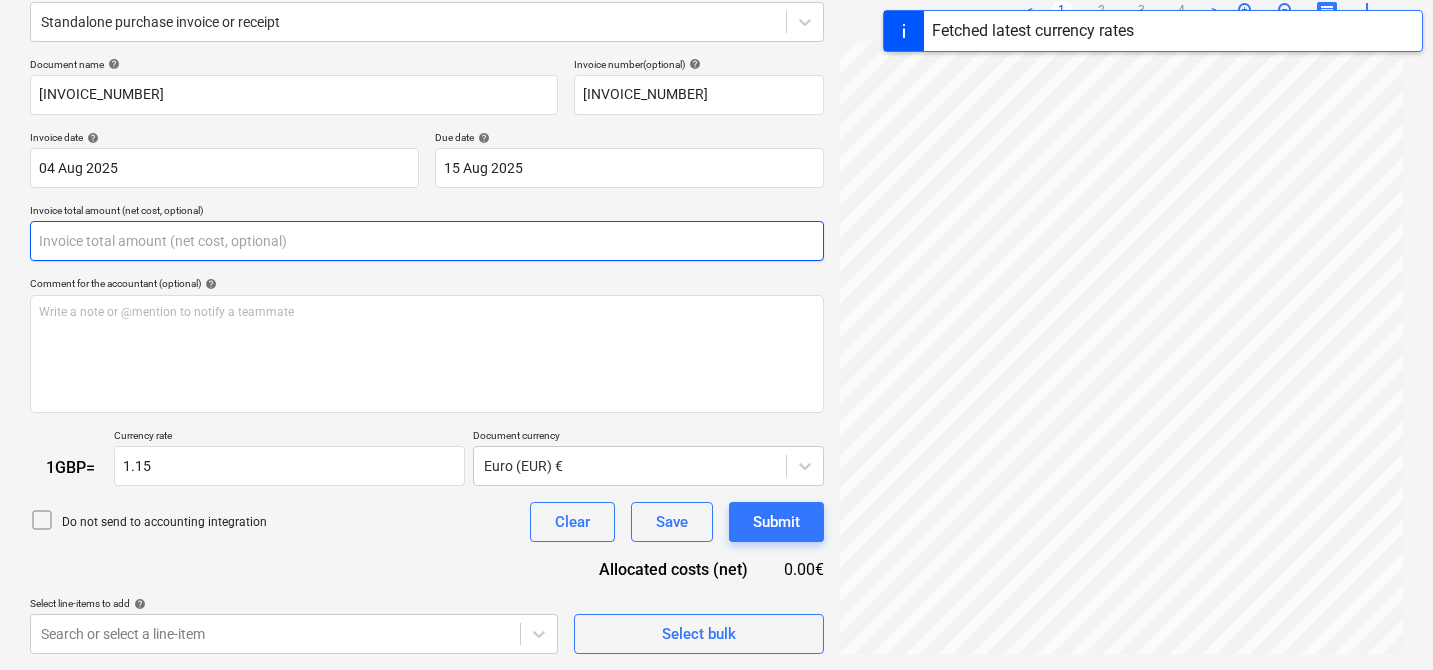 click at bounding box center (427, 241) 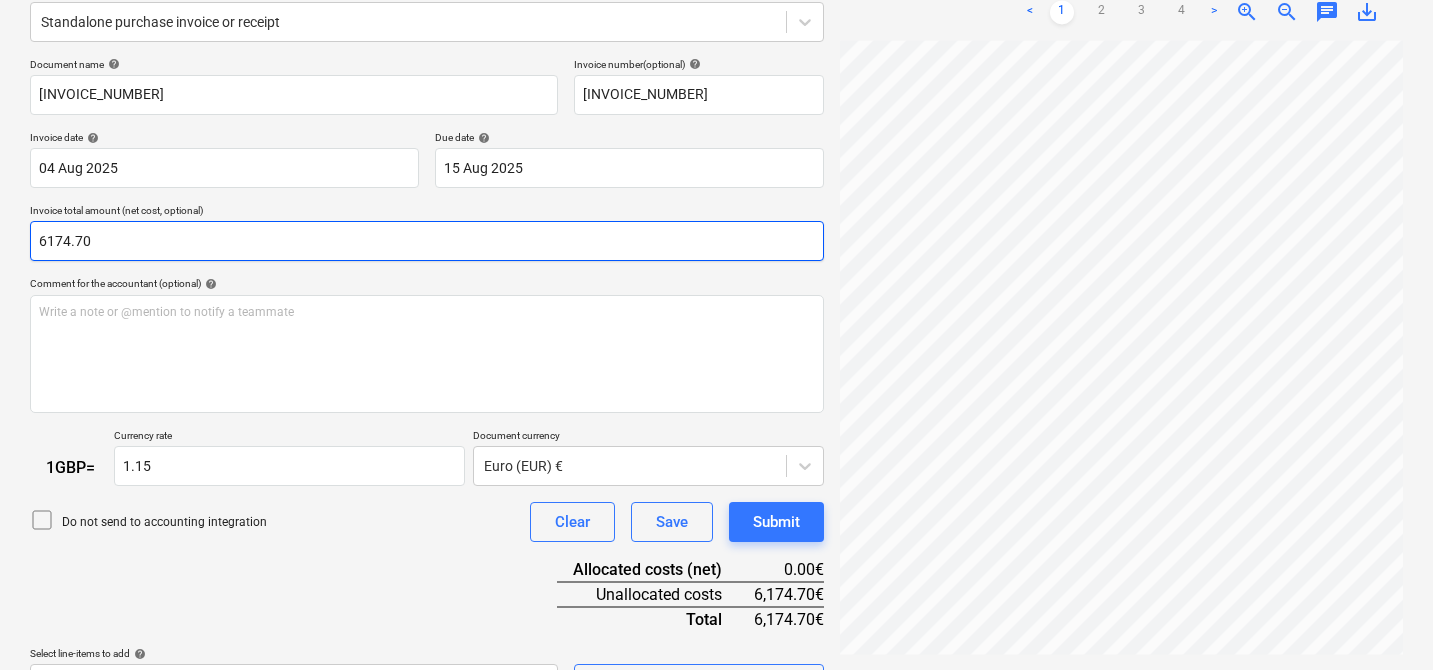 scroll, scrollTop: 242, scrollLeft: 0, axis: vertical 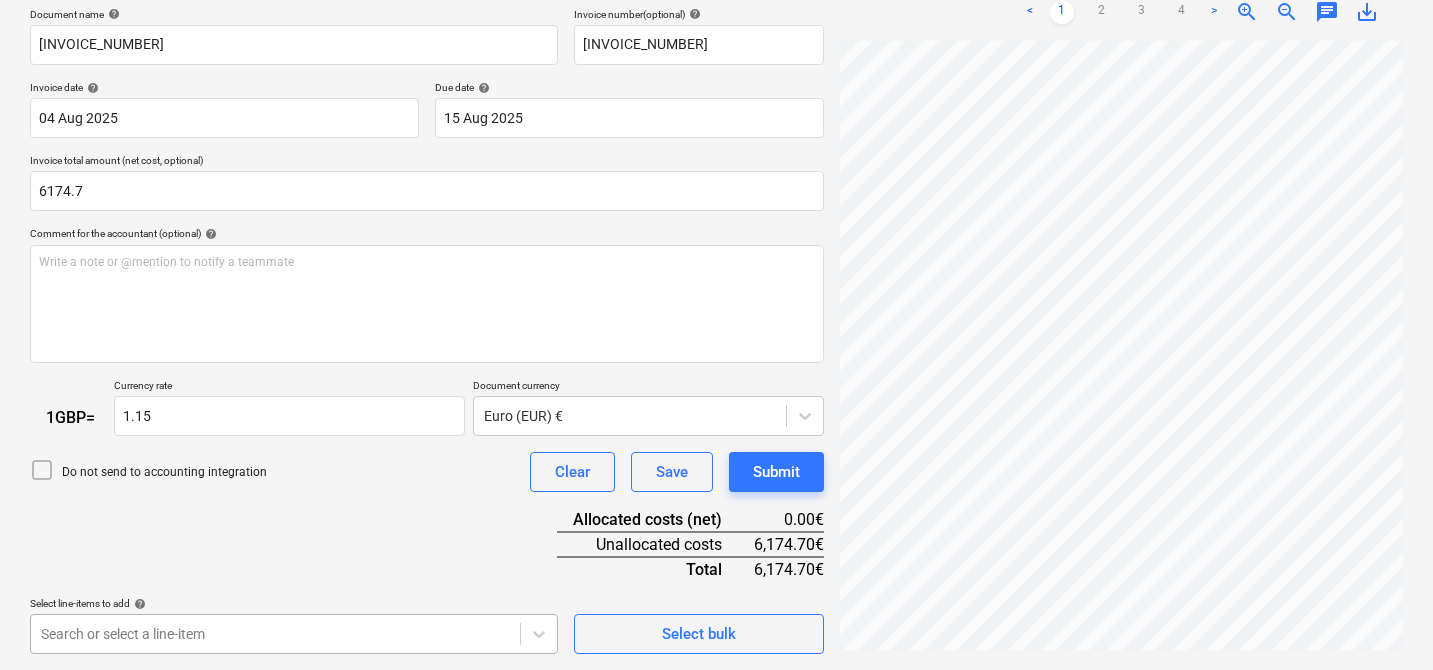 type on "6,174.70" 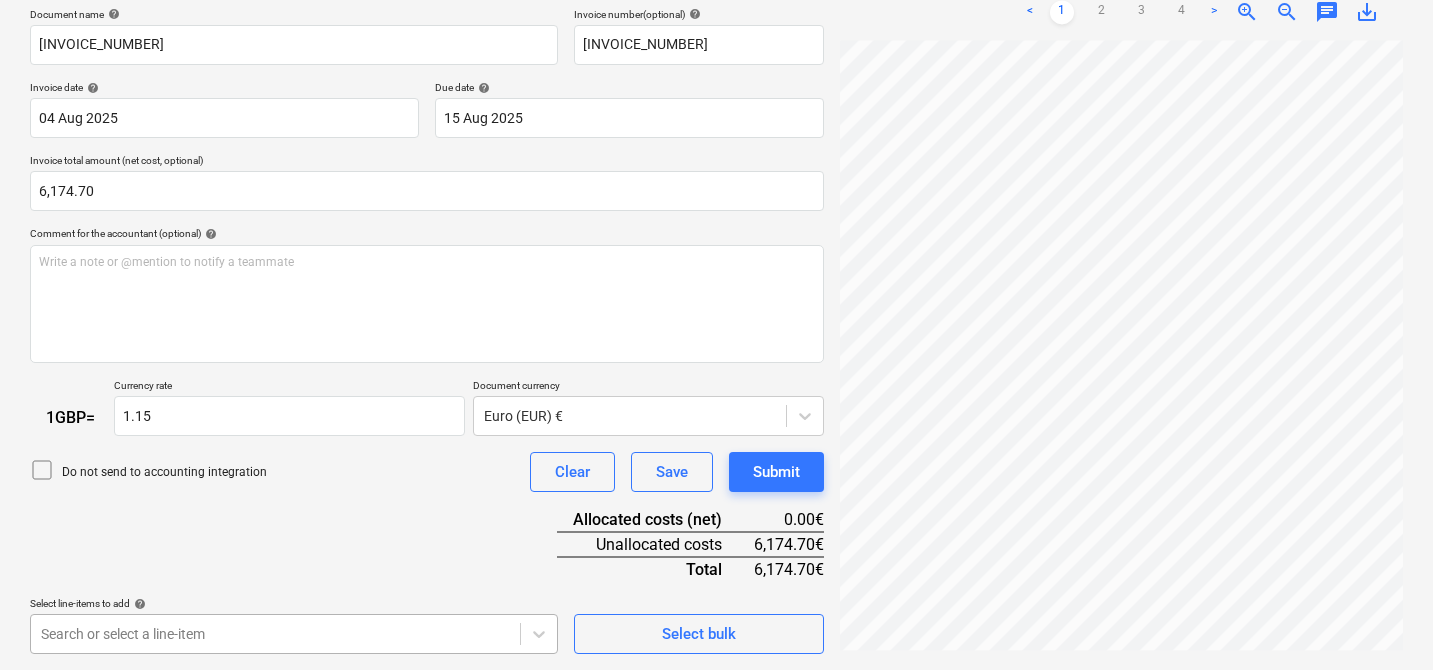 click on "Sales 5 Projects Contacts Company Consolidated Invoices Inbox 9+ Approvals format_size keyboard_arrow_down help search Search notifications 8 keyboard_arrow_down S. Dionis keyboard_arrow_down FE Gaming - Berlin - 2025 Budget 4 Client contract Valuations Purchase orders Work orders Costs Income Cash flow Files 3 Analytics Settings Create new document Select company Mateco Gmb   Add new company Select document type help Standalone purchase invoice or receipt Document name help [INVOICE_NUMBER] Invoice number  (optional) help [INVOICE_NUMBER] Invoice date help 04 Aug 2025 04.08.2025 Press the down arrow key to interact with the calendar and
select a date. Press the question mark key to get the keyboard shortcuts for changing dates. Due date help 15 Aug 2025 15.08.2025 Press the down arrow key to interact with the calendar and
select a date. Press the question mark key to get the keyboard shortcuts for changing dates. Invoice total amount (net cost, optional) 6,174.70 Comment for the accountant (optional) help ﻿" at bounding box center (716, 32) 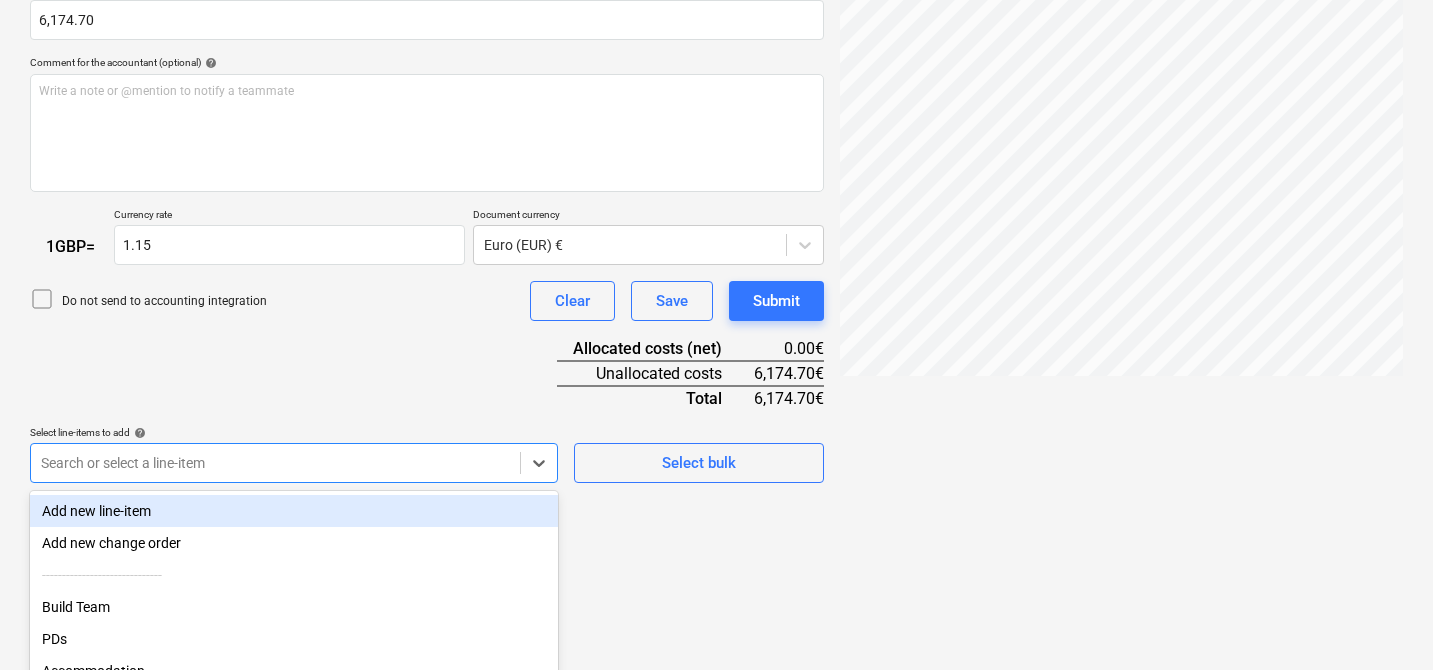 scroll, scrollTop: 595, scrollLeft: 0, axis: vertical 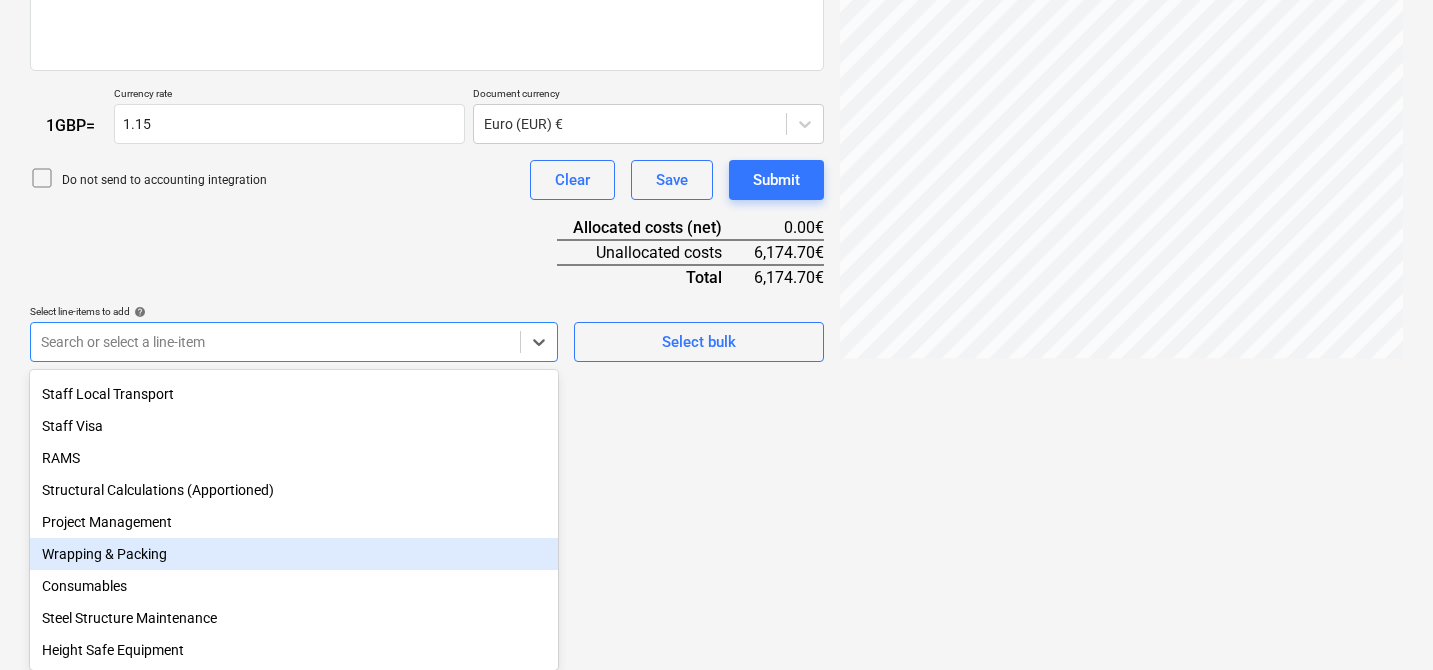 click on "Wrapping & Packing" at bounding box center (294, 554) 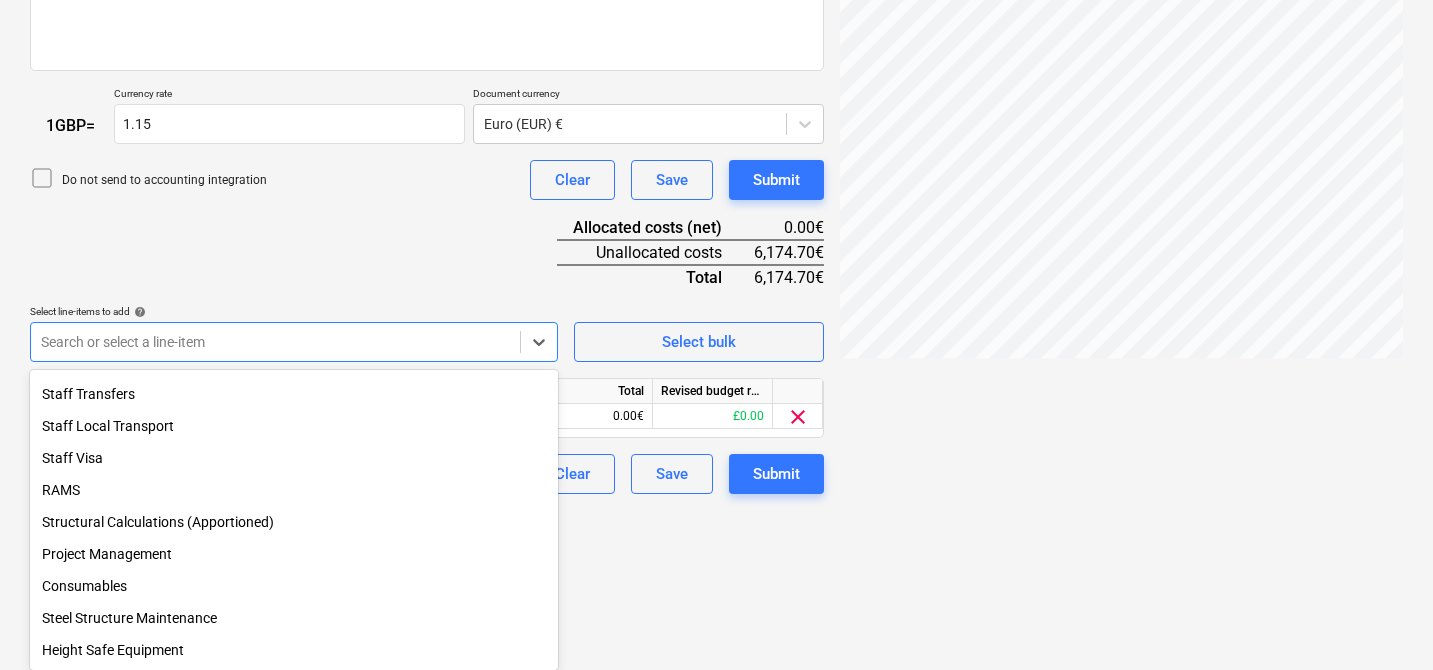 scroll, scrollTop: 228, scrollLeft: 0, axis: vertical 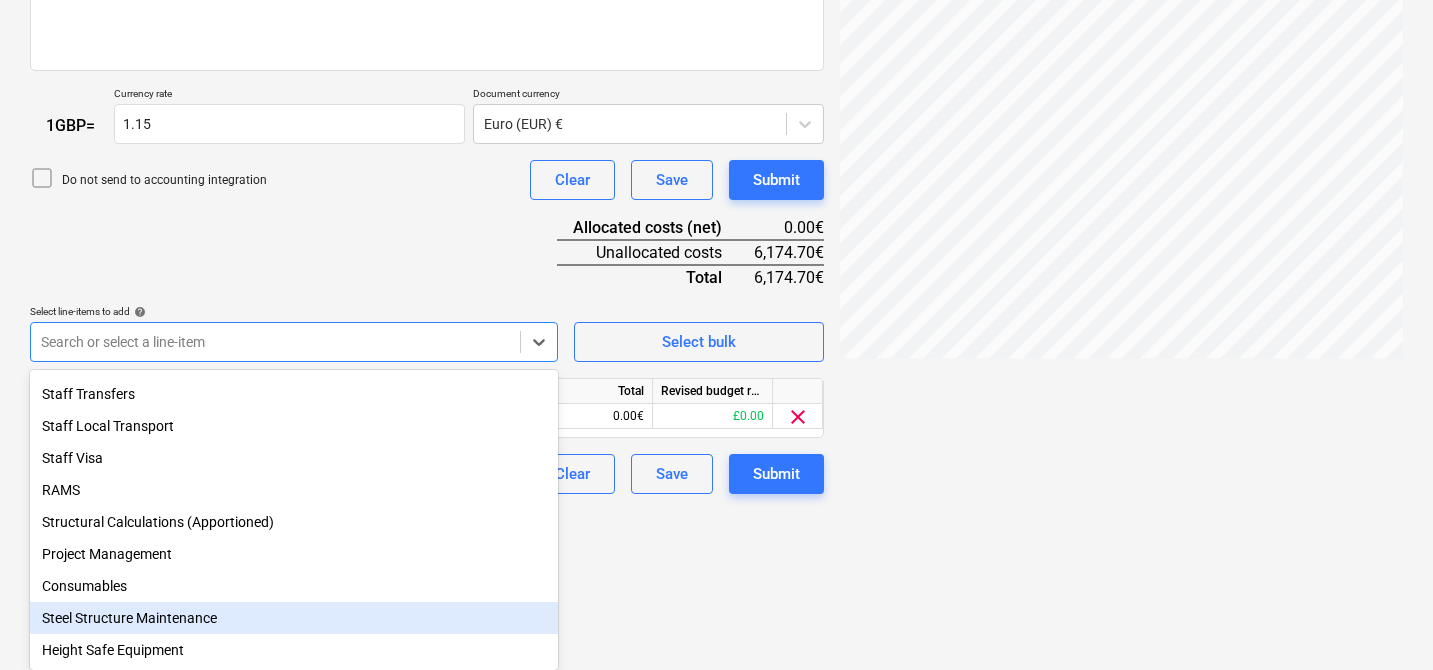 click on "Steel Structure Maintenance" at bounding box center [294, 618] 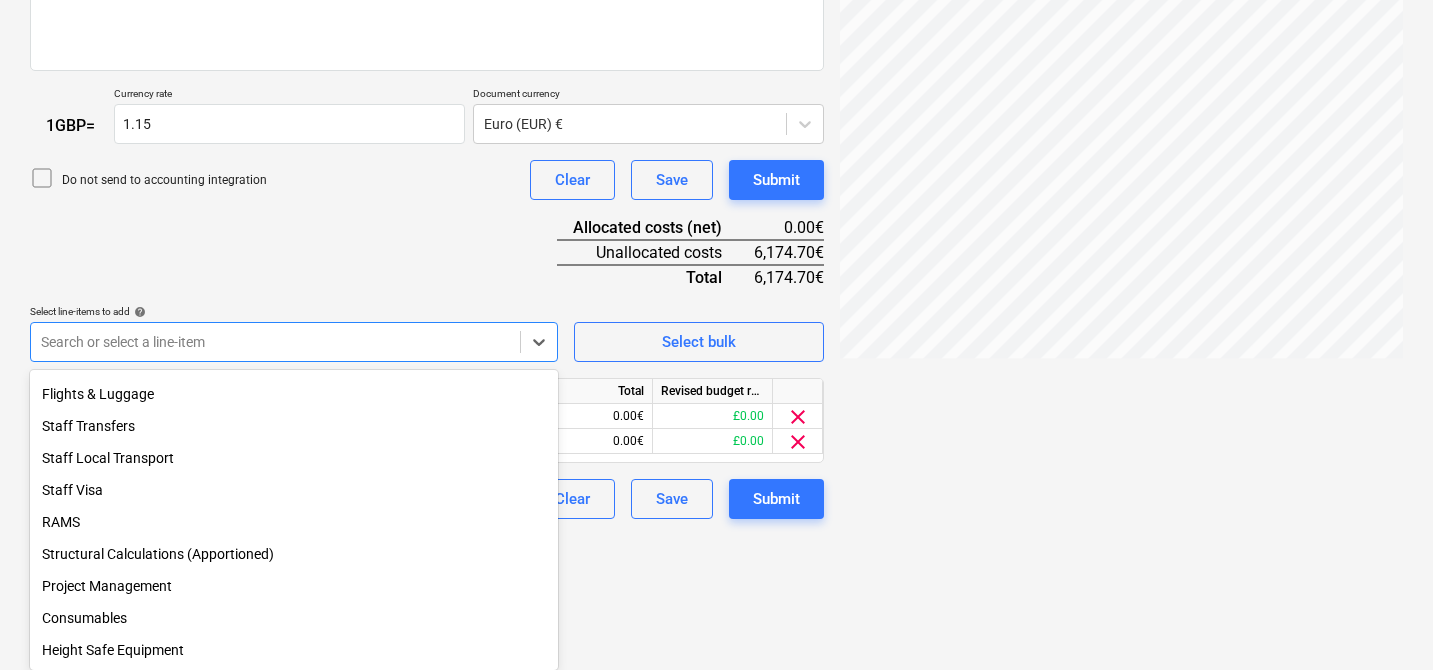scroll, scrollTop: 195, scrollLeft: 0, axis: vertical 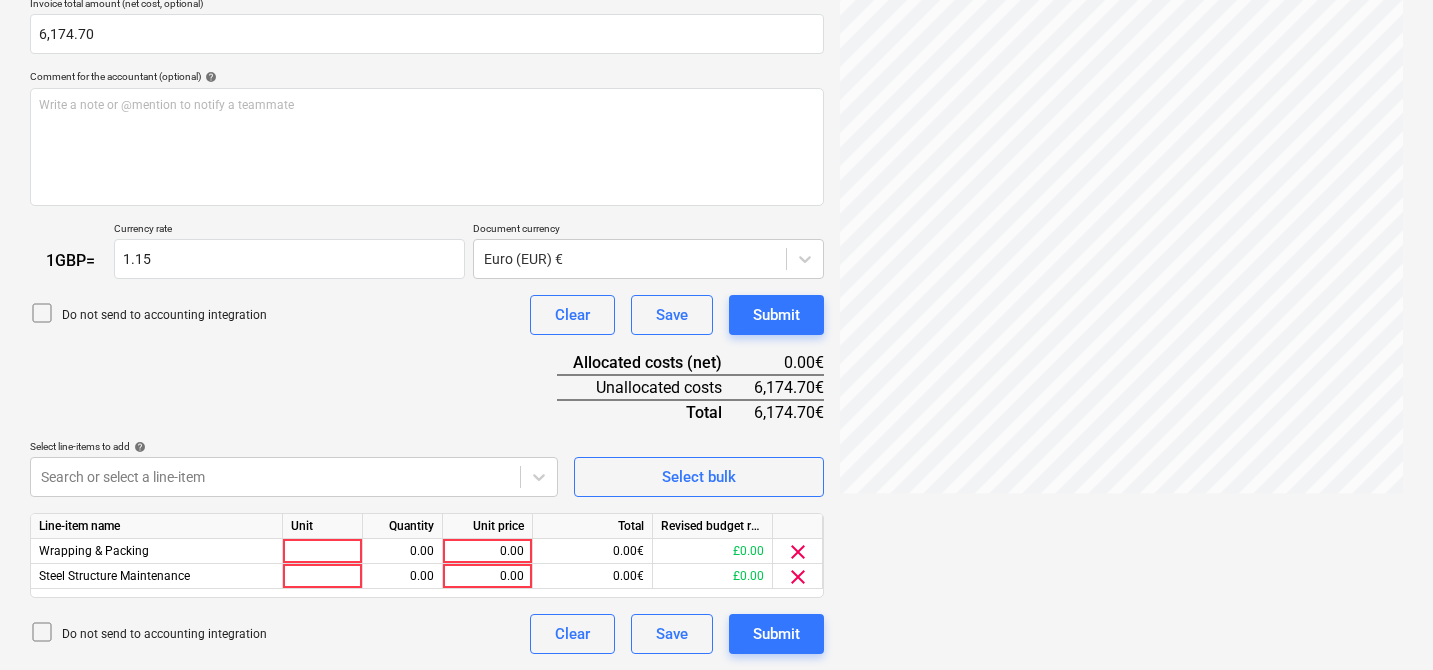 click on "Document name help [INVOICE_NUMBER] Invoice number  (optional) help [INVOICE_NUMBER] Invoice date help 04 Aug 2025 04.08.2025 Press the down arrow key to interact with the calendar and
select a date. Press the question mark key to get the keyboard shortcuts for changing dates. Due date help 15 Aug 2025 15.08.2025 Press the down arrow key to interact with the calendar and
select a date. Press the question mark key to get the keyboard shortcuts for changing dates. Invoice total amount (net cost, optional) 6,174.70 Comment for the accountant (optional) help Write a note or @mention to notify a teammate ﻿ 1  GBP  = Currency rate 1.15 Document currency Euro (EUR) € Do not send to accounting integration Clear Save Submit Allocated costs (net) 0.00€ Unallocated costs 6,174.70€ Total 6,174.70€ Select line-items to add help Search or select a line-item Select bulk Line-item name Unit Quantity Unit price Total Revised budget remaining  Wrapping & Packing 0.00 0.00 0.00€ £0.00 clear  Steel Structure Maintenance" at bounding box center (427, 253) 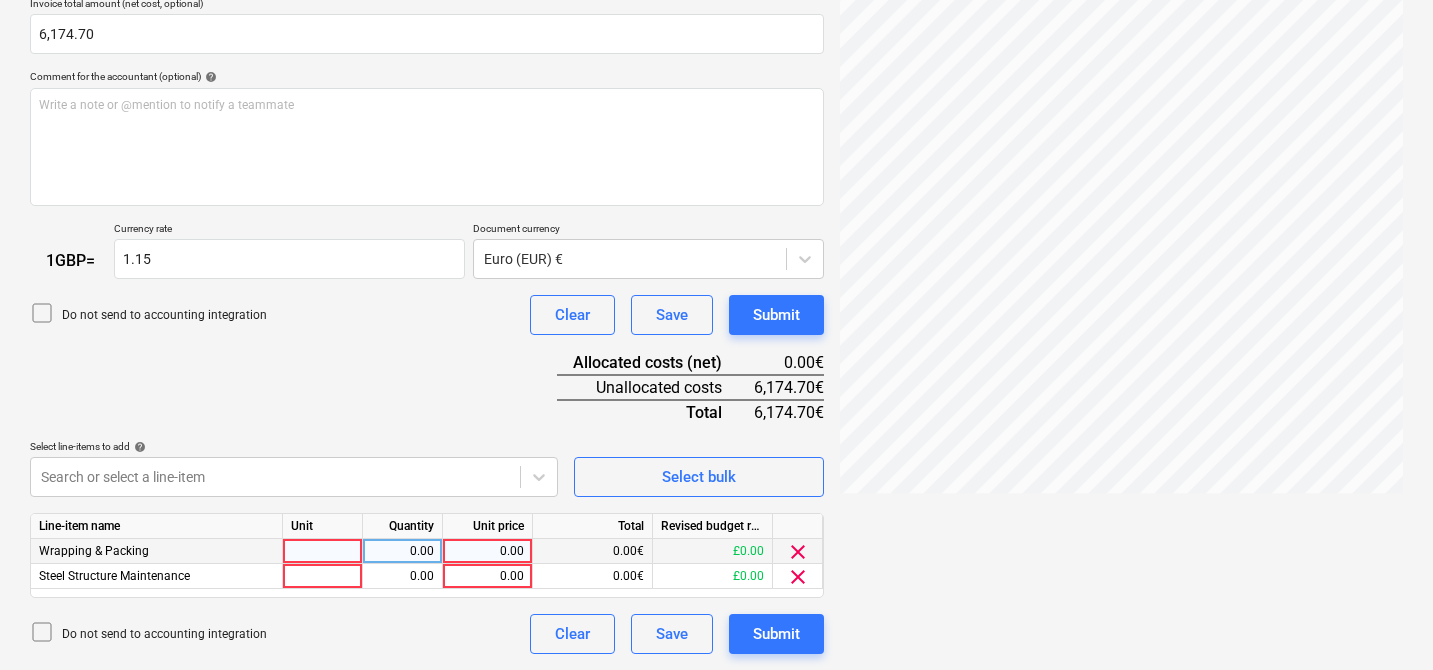 click on "clear" at bounding box center (798, 552) 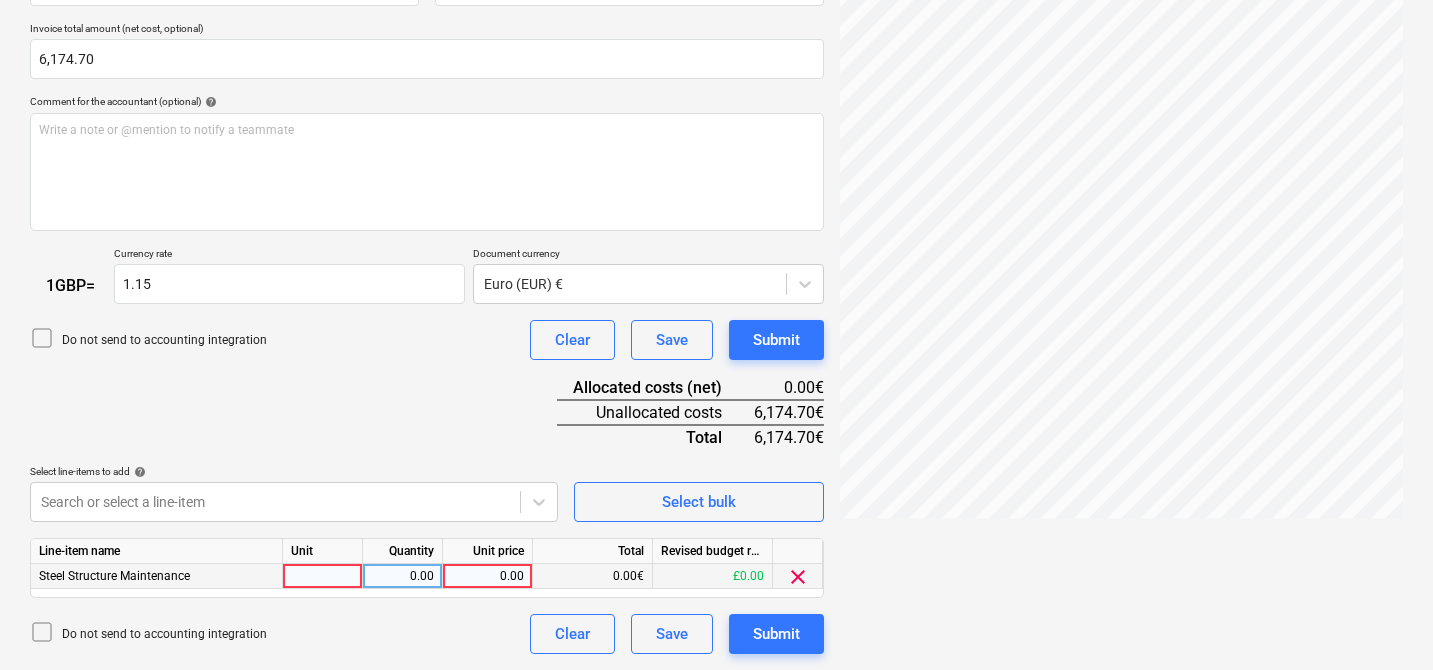 click on "clear" at bounding box center [798, 577] 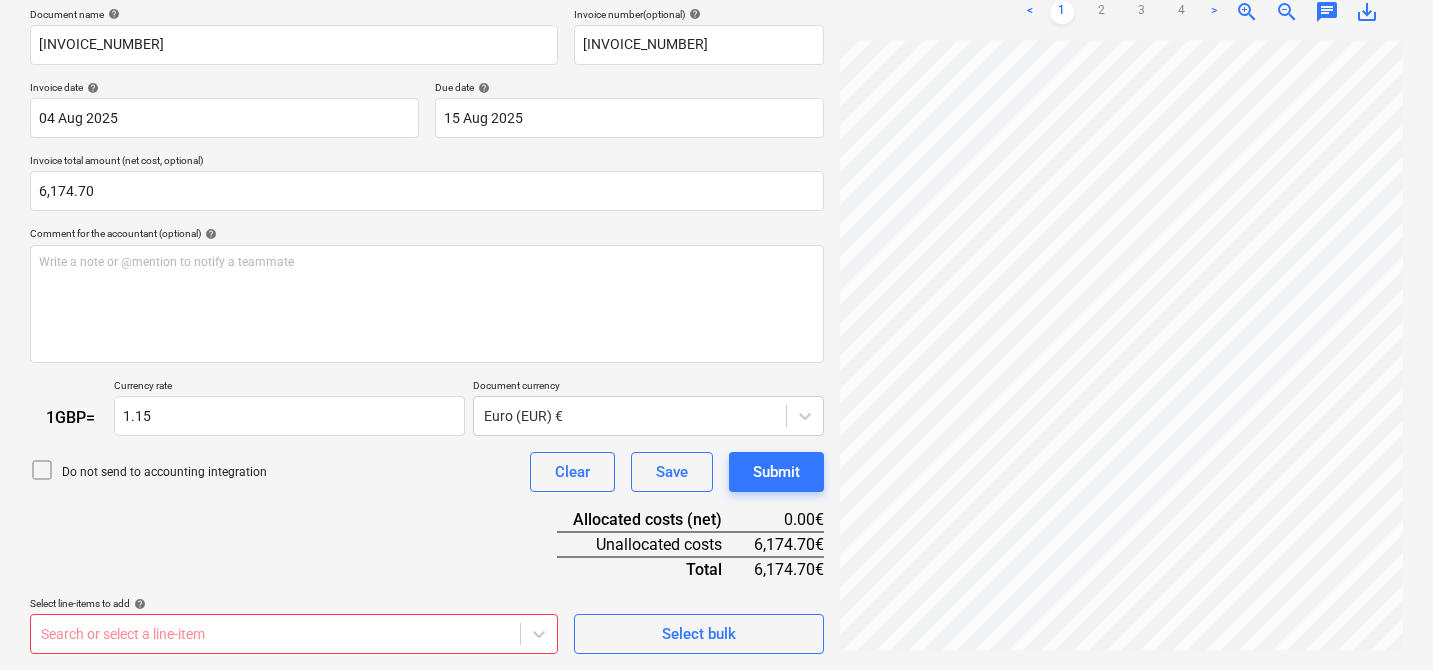 scroll, scrollTop: 303, scrollLeft: 0, axis: vertical 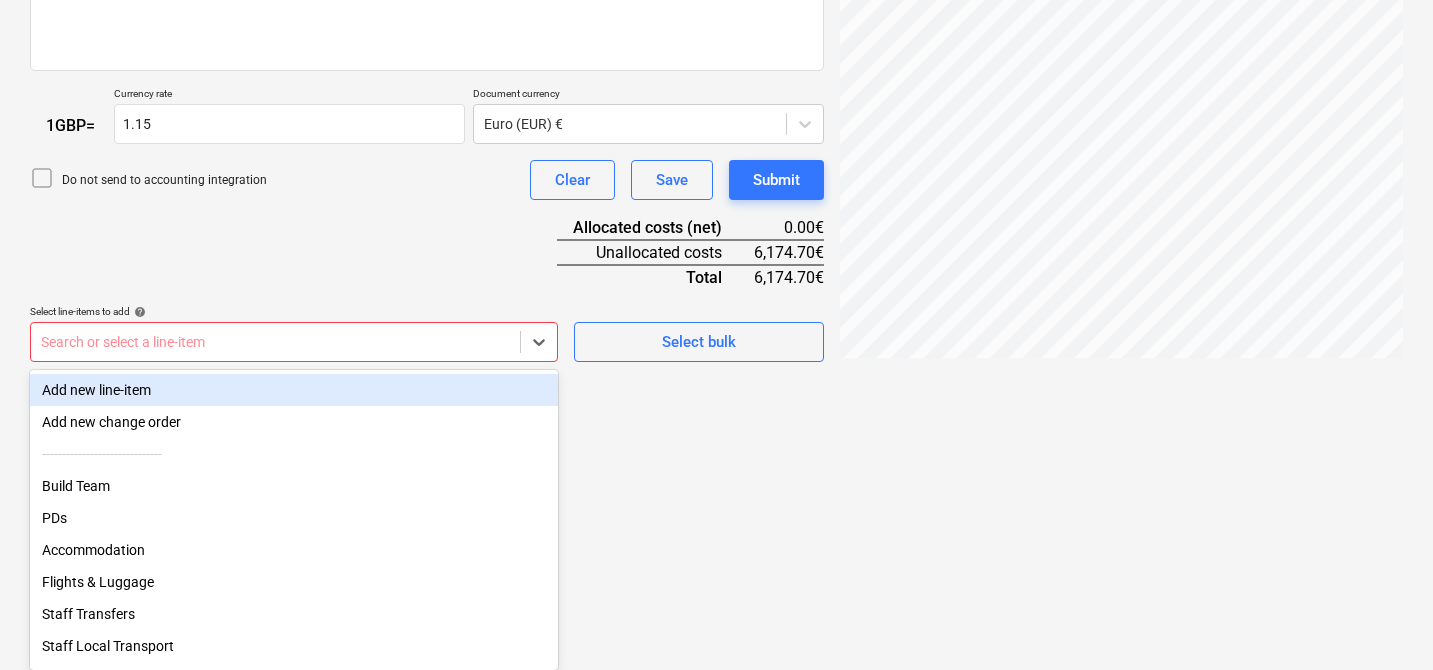 click on "Add new line-item" at bounding box center (294, 390) 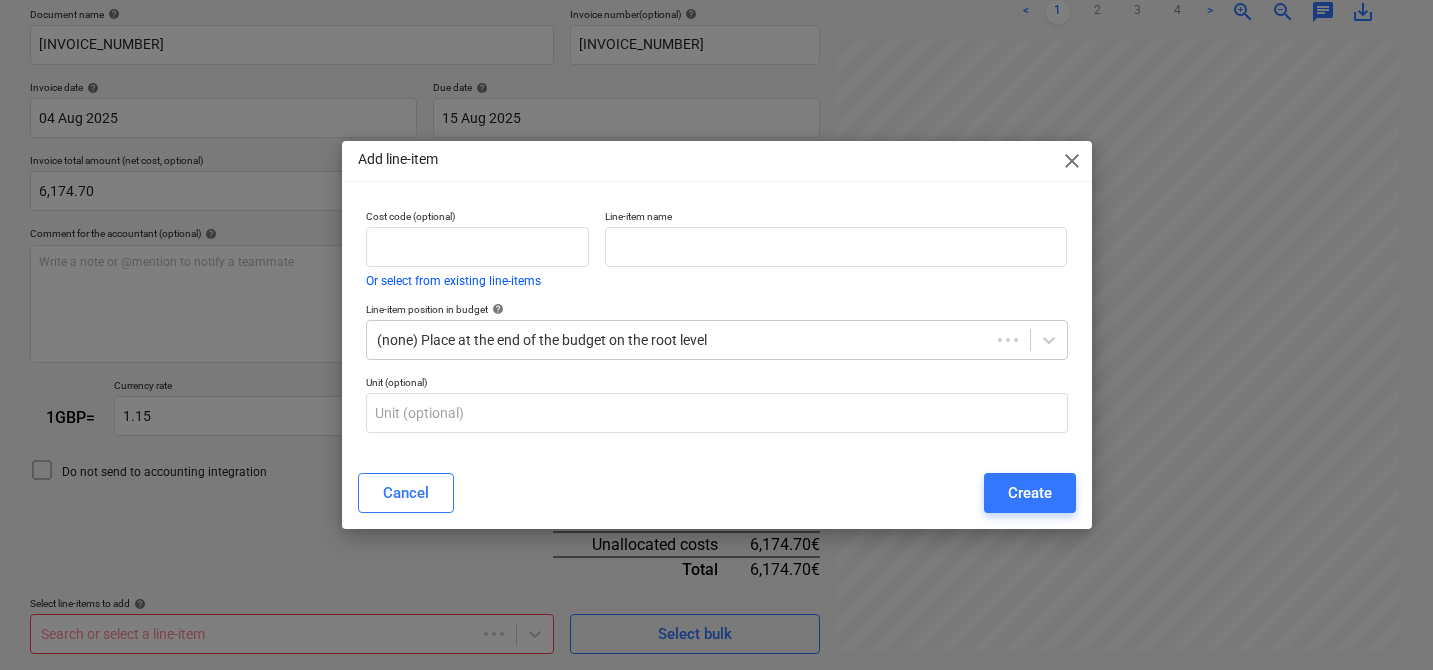 scroll, scrollTop: 303, scrollLeft: 0, axis: vertical 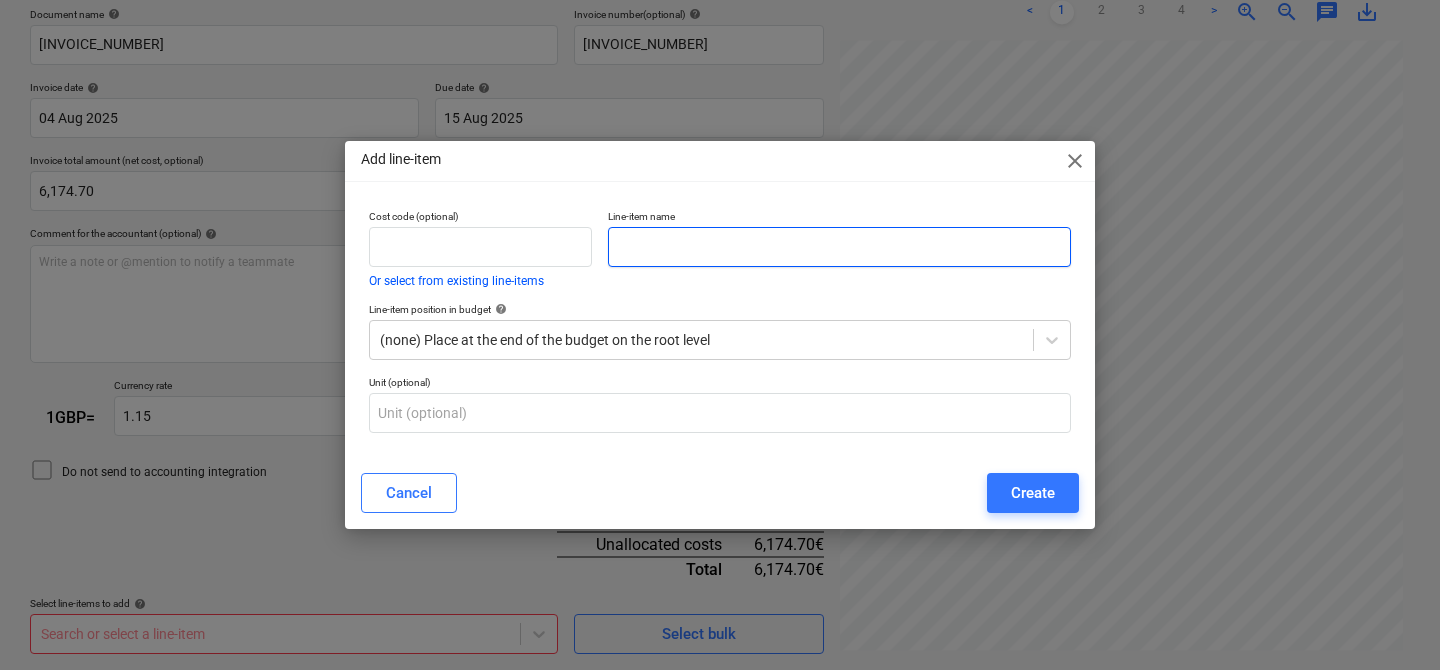 click at bounding box center (839, 247) 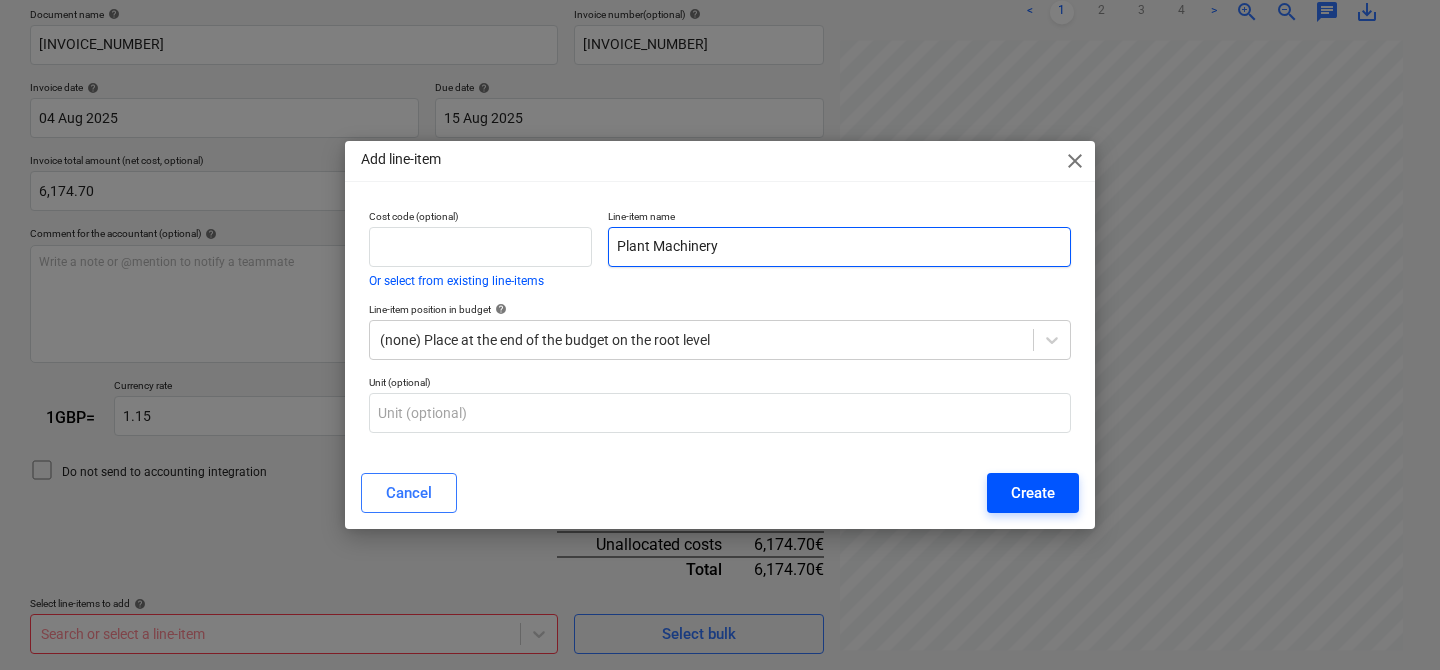 type on "Plant Machinery" 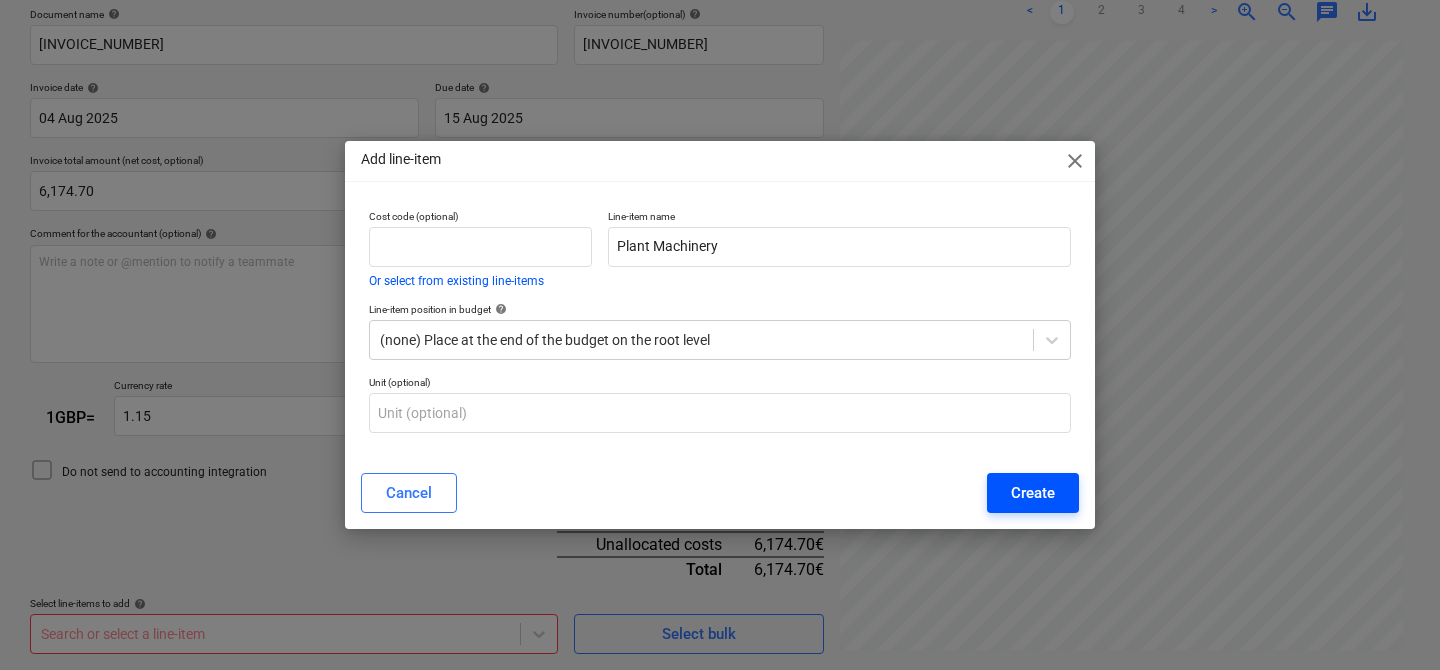 click on "Create" at bounding box center [1033, 493] 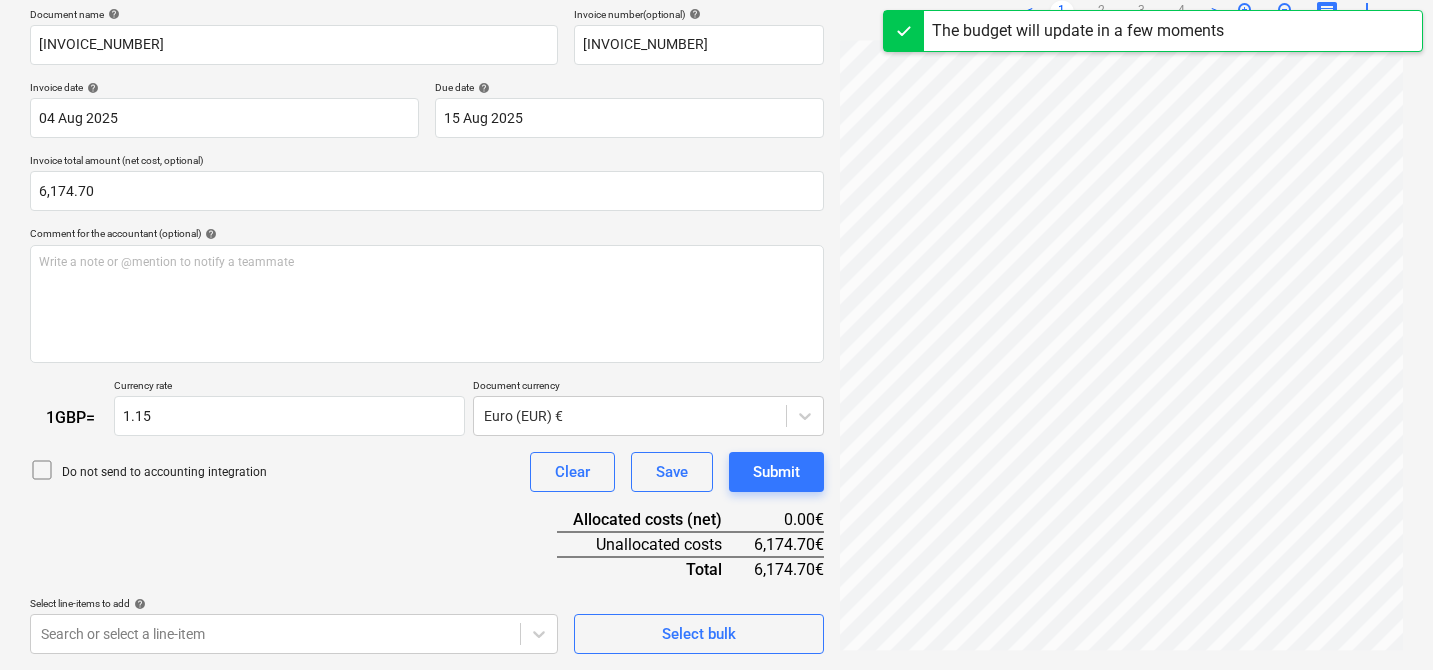 scroll, scrollTop: 435, scrollLeft: 0, axis: vertical 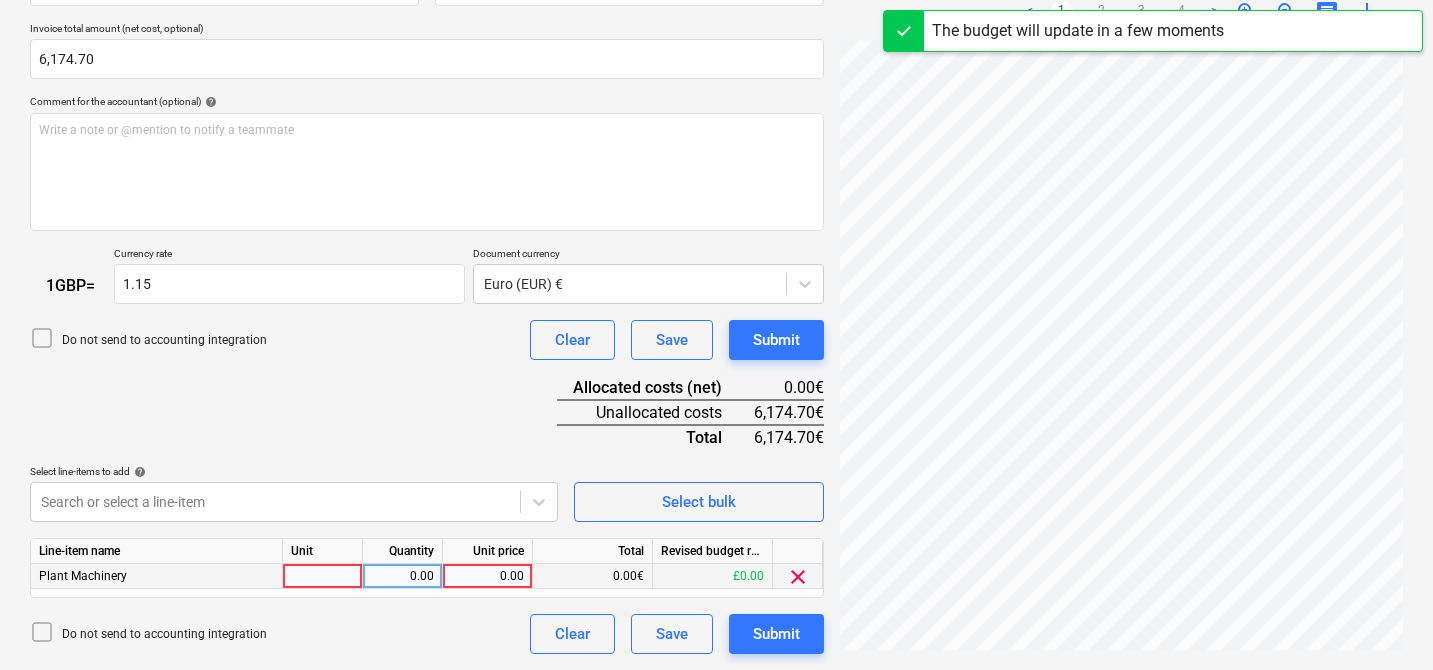 click at bounding box center (323, 576) 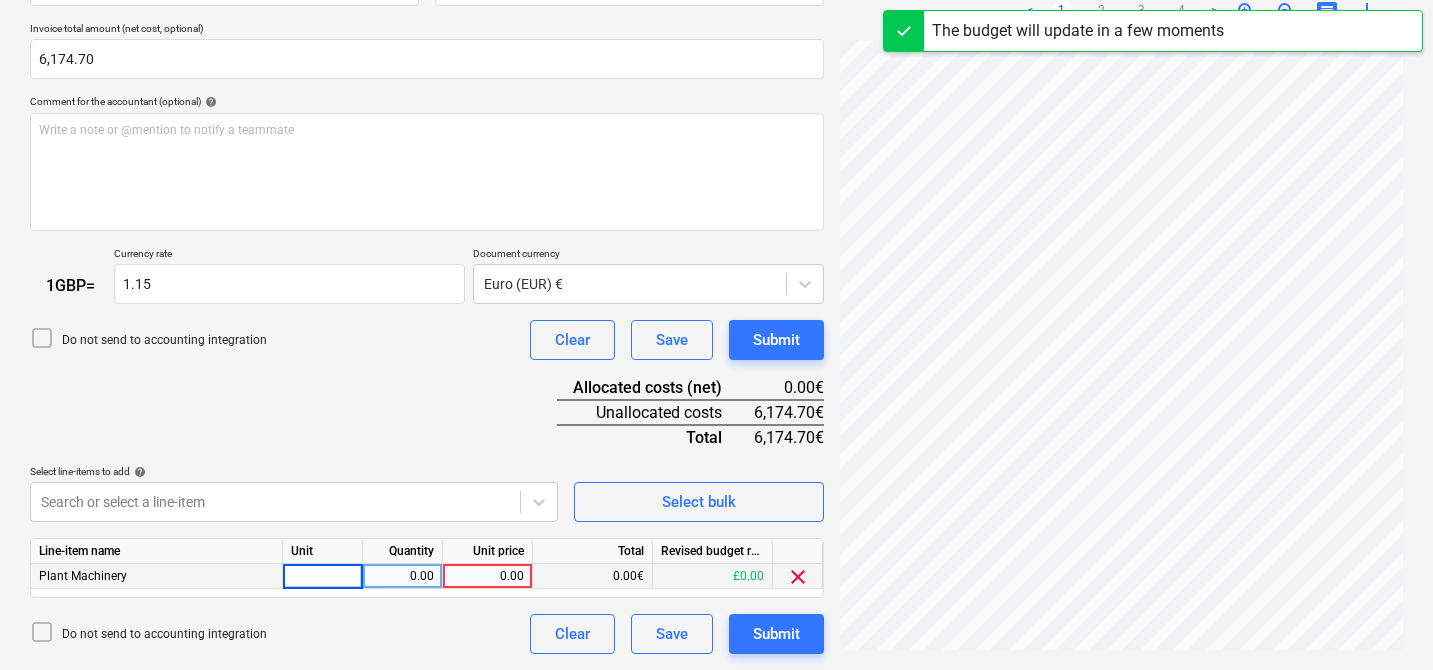 type on "1" 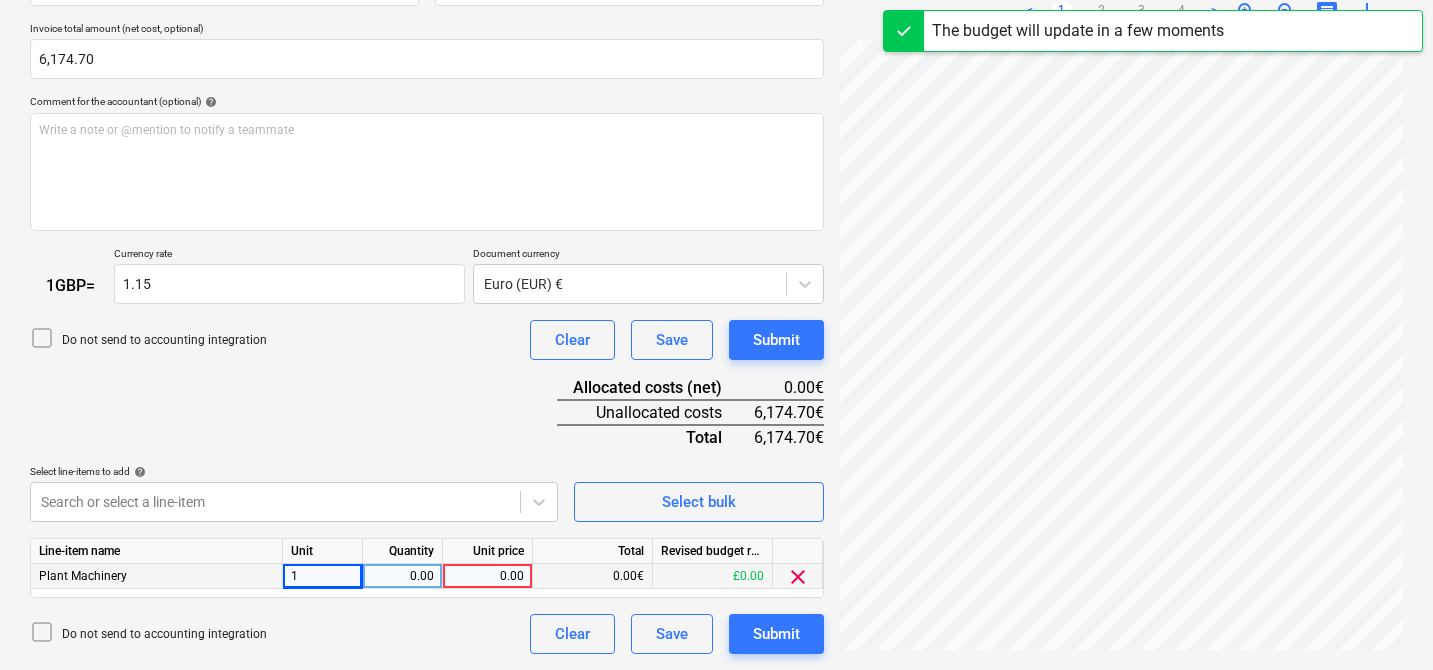 click on "Line-item name Unit Quantity Unit price Total Revised budget remaining  Plant Machinery 1 0.00 0.00 0.00€ £0.00 clear" at bounding box center (427, 568) 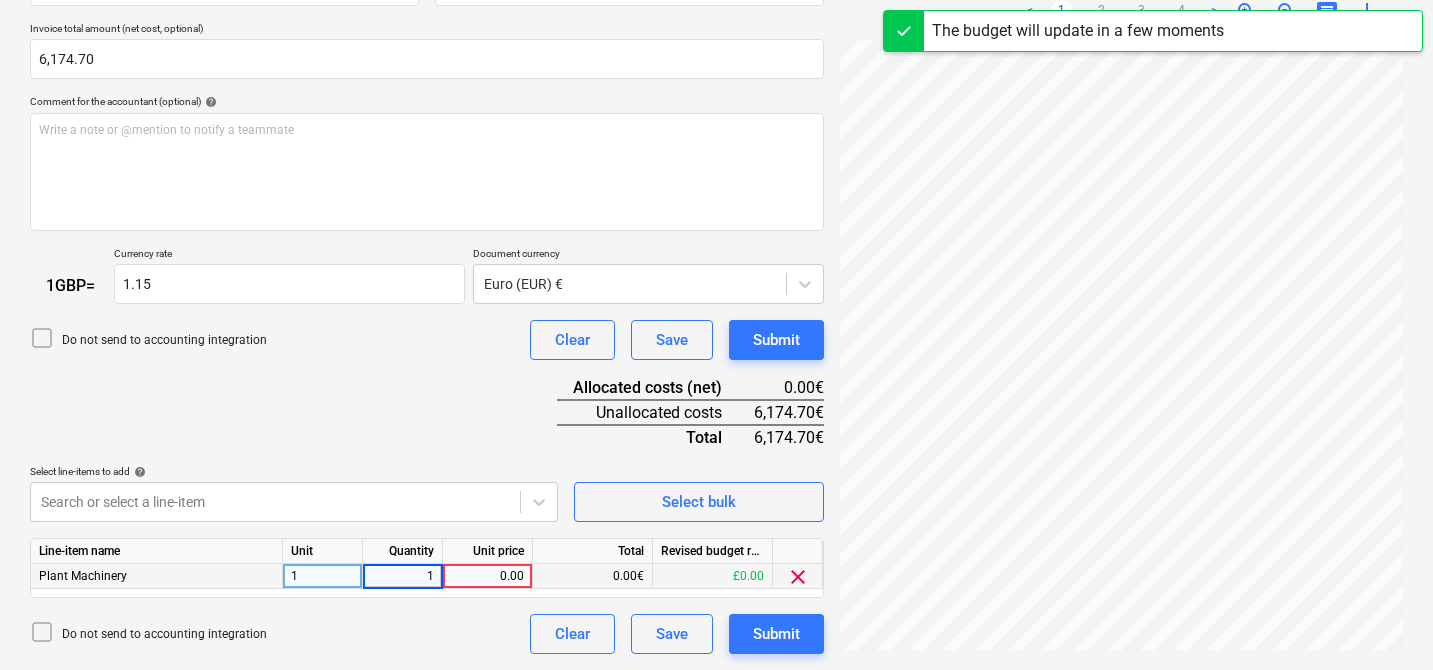 click on "0.00" at bounding box center (487, 576) 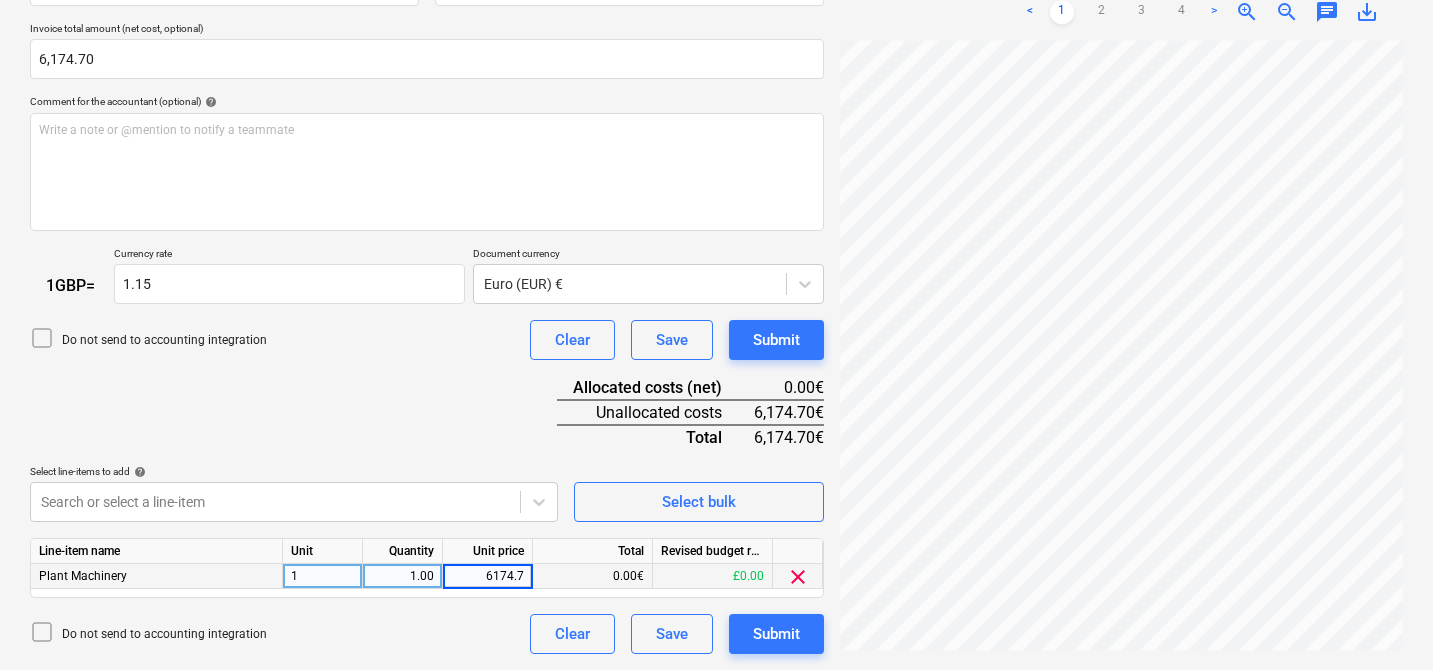 type on "6174.70" 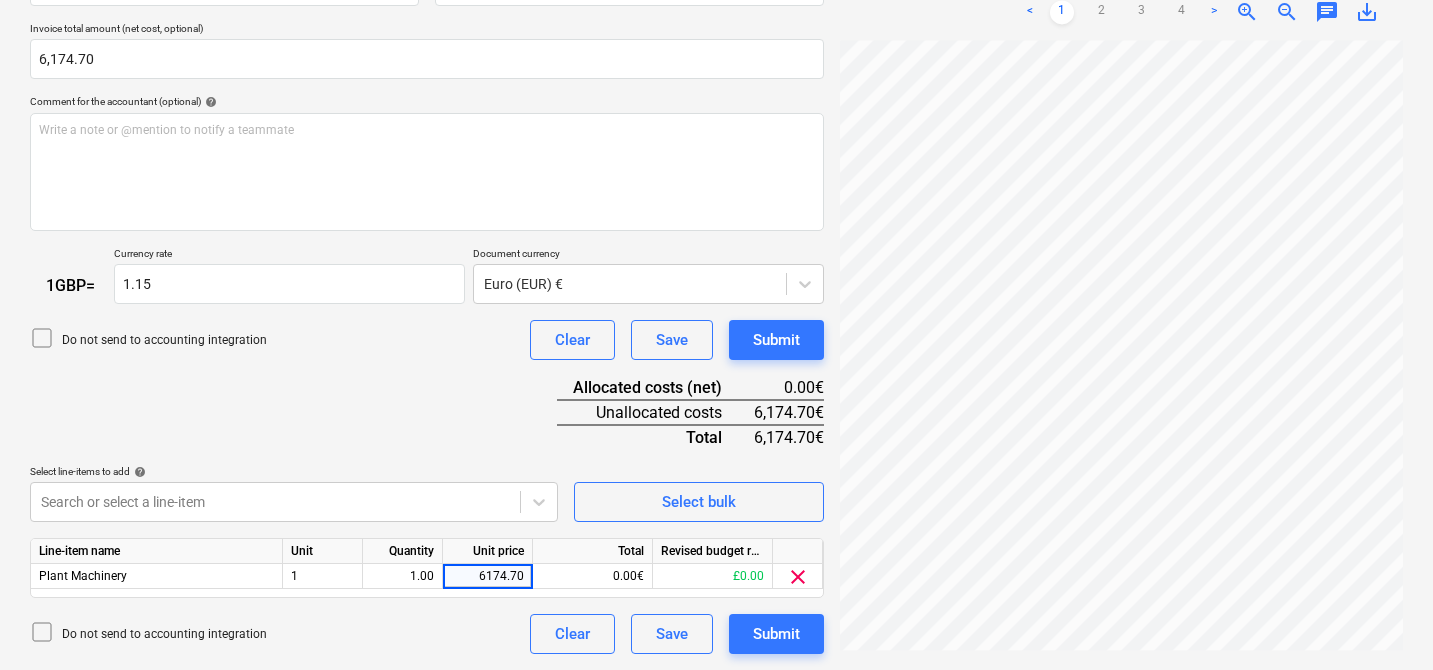 click on "Document name help [INVOICE_NUMBER] Invoice number  (optional) help [INVOICE_NUMBER] Invoice date help 04 Aug 2025 04.08.2025 Press the down arrow key to interact with the calendar and
select a date. Press the question mark key to get the keyboard shortcuts for changing dates. Due date help 15 Aug 2025 15.08.2025 Press the down arrow key to interact with the calendar and
select a date. Press the question mark key to get the keyboard shortcuts for changing dates. Invoice total amount (net cost, optional) 6,174.70 Comment for the accountant (optional) help Write a note or @mention to notify a teammate ﻿ 1  GBP  = Currency rate 1.15 Document currency Euro (EUR) € Do not send to accounting integration Clear Save Submit Allocated costs (net) 0.00€ Unallocated costs 6,174.70€ Total 6,174.70€ Select line-items to add help Search or select a line-item Select bulk Line-item name Unit Quantity Unit price Total Revised budget remaining  Plant Machinery 1 1.00 6174.70 0.00€ £0.00 clear Clear Save Submit" at bounding box center [427, 265] 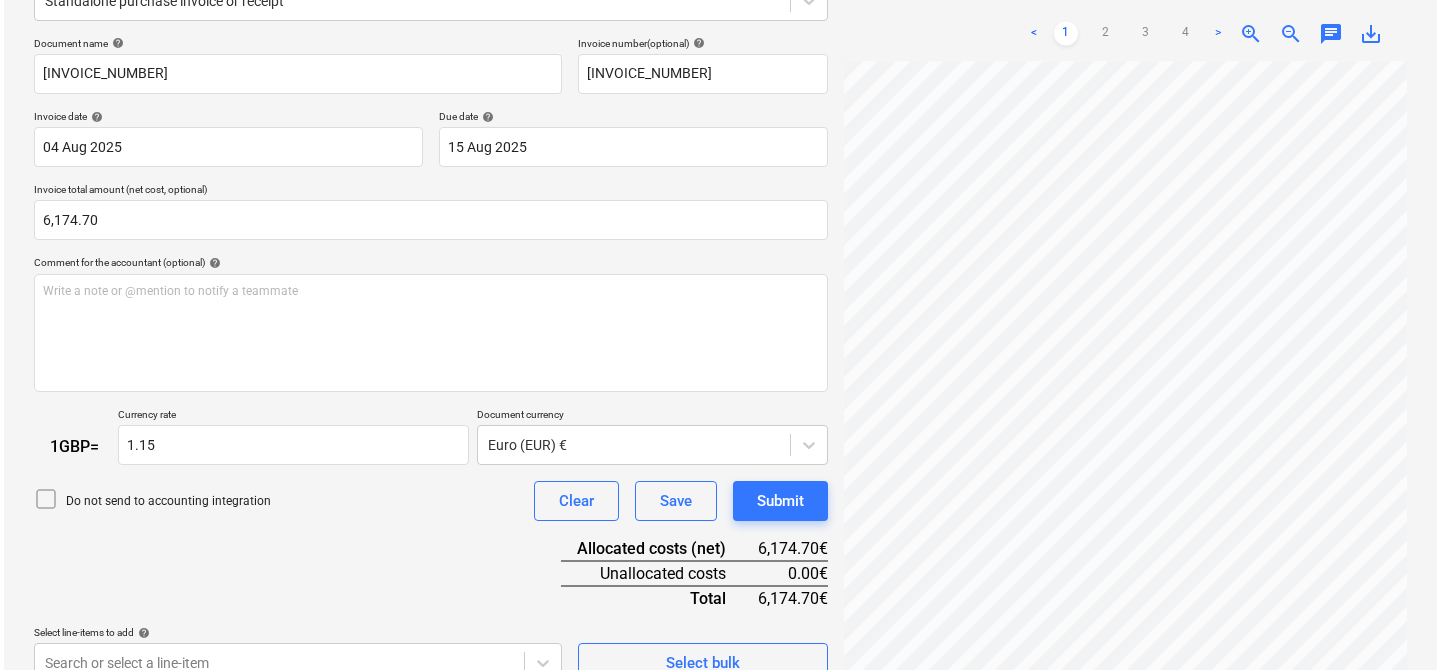 scroll, scrollTop: 435, scrollLeft: 0, axis: vertical 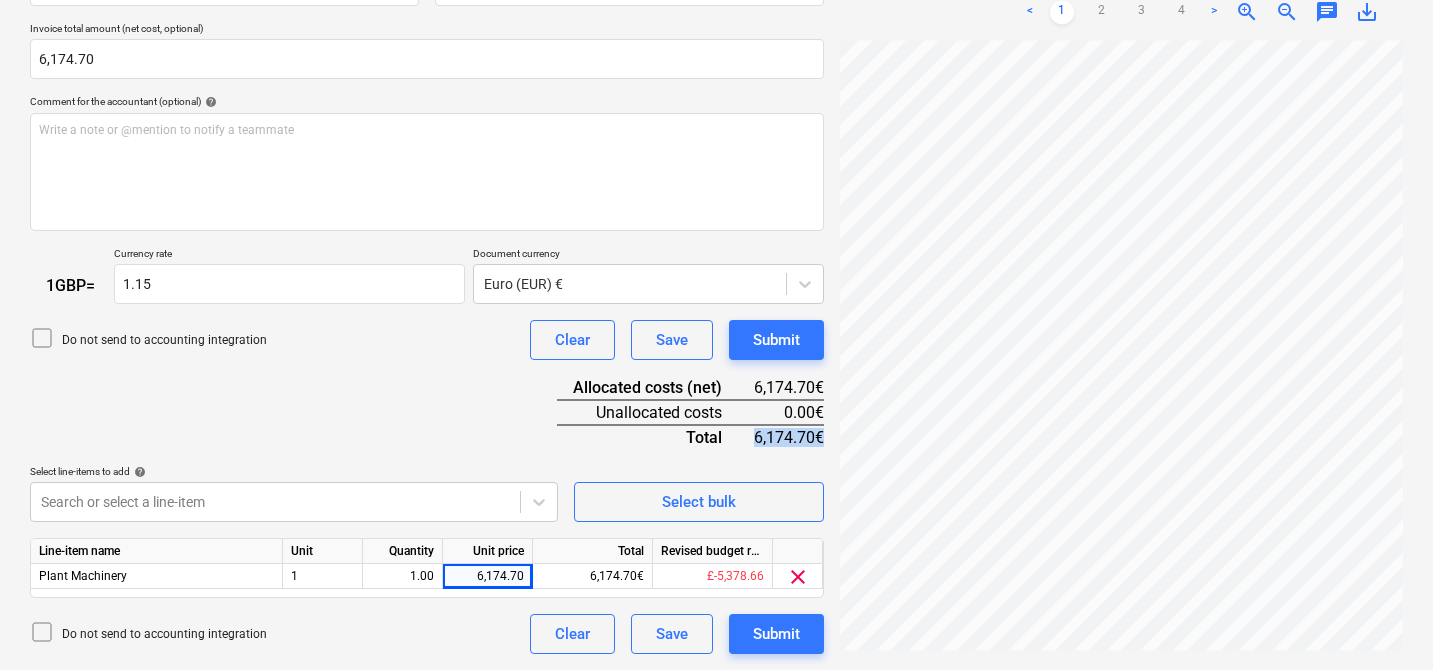 drag, startPoint x: 750, startPoint y: 438, endPoint x: 828, endPoint y: 438, distance: 78 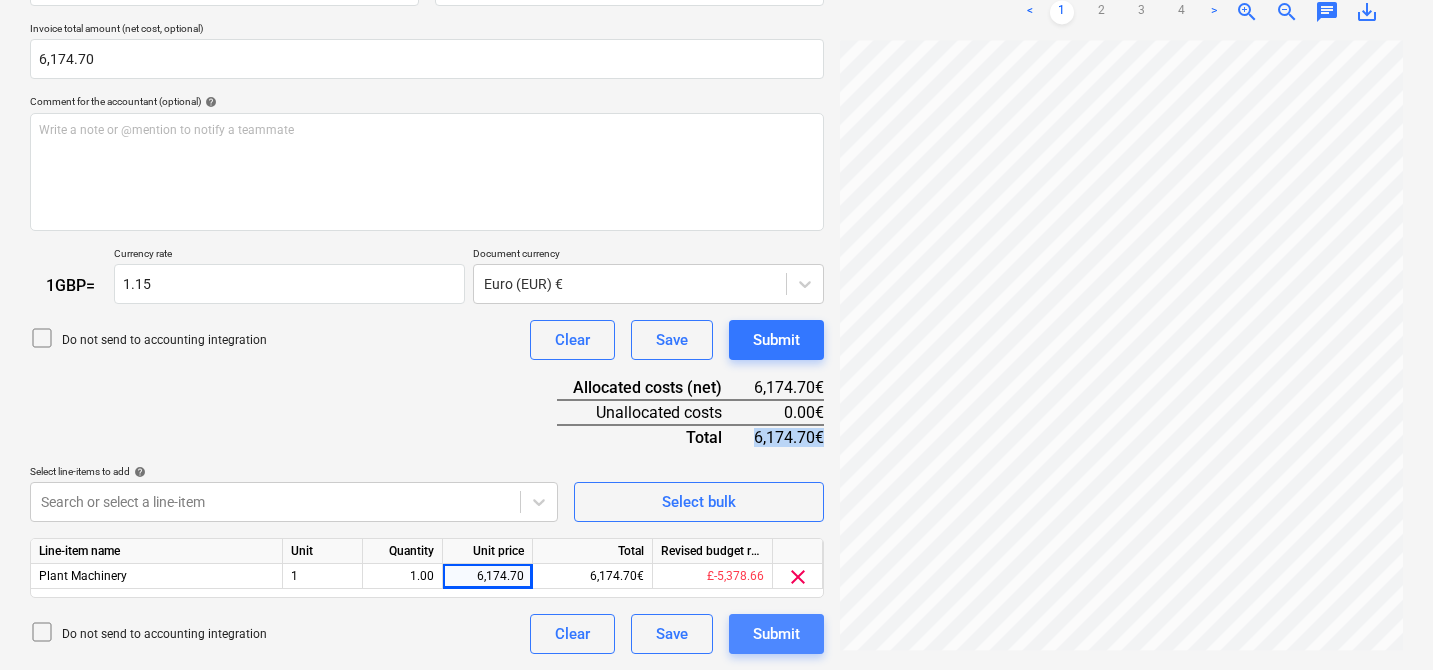 click on "Submit" at bounding box center [776, 634] 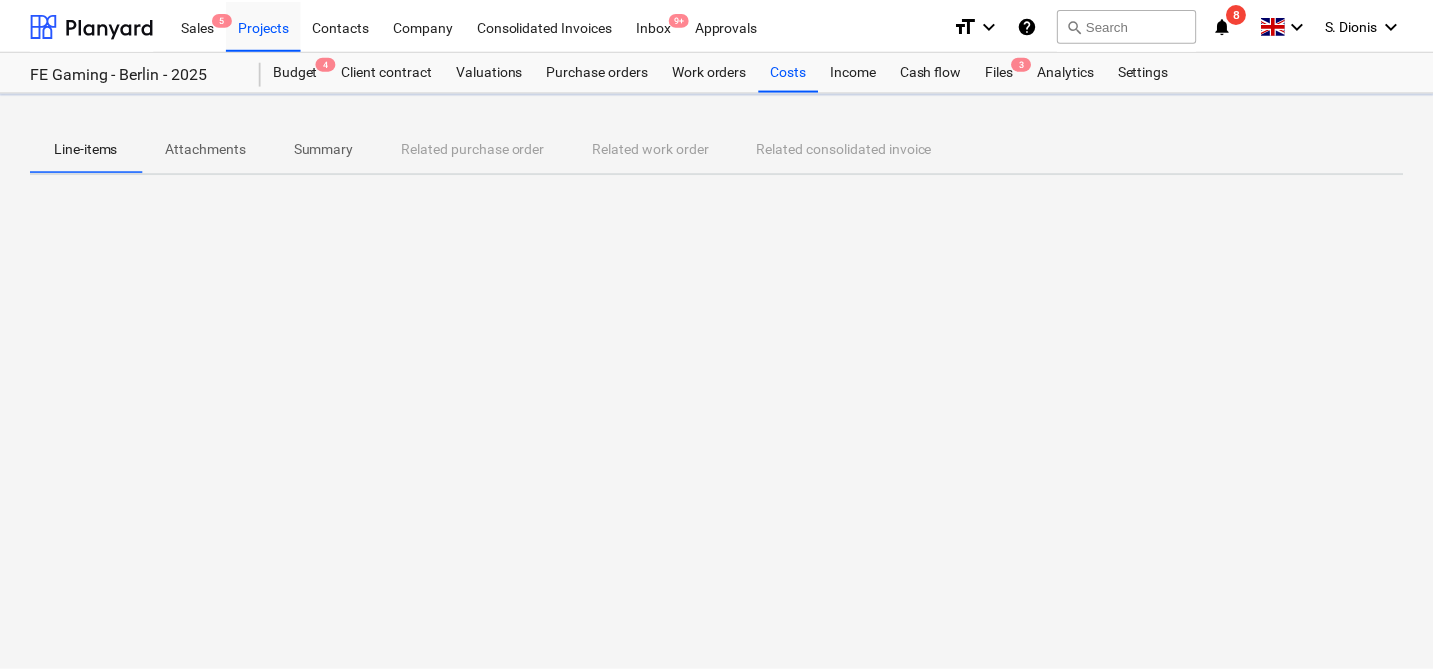 scroll, scrollTop: 0, scrollLeft: 0, axis: both 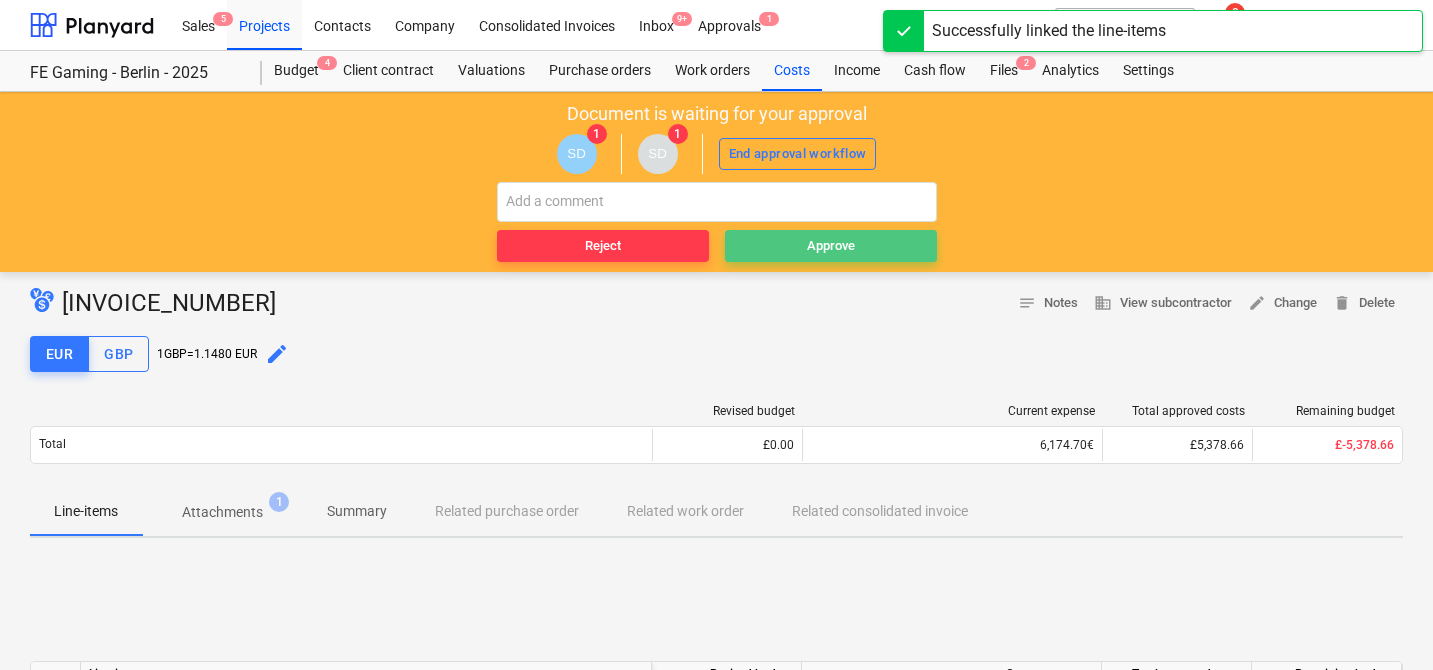 click on "Approve" at bounding box center (831, 246) 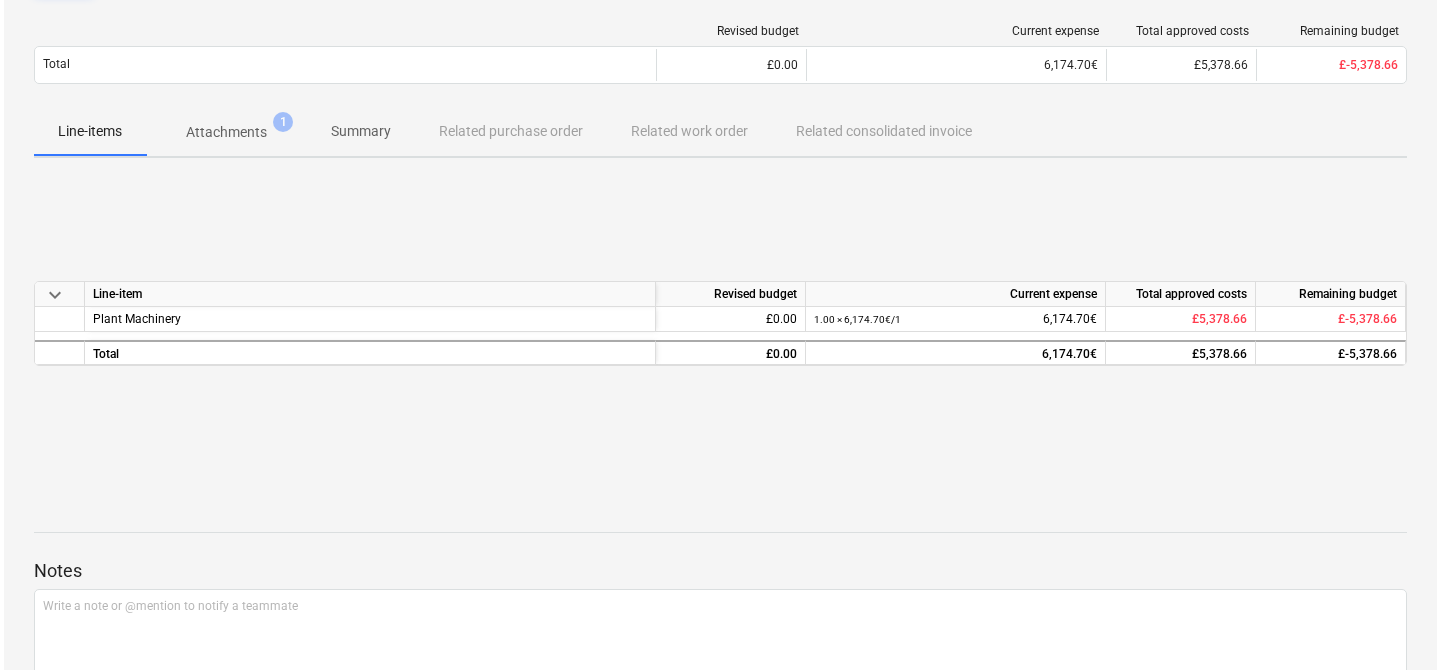 scroll, scrollTop: 0, scrollLeft: 0, axis: both 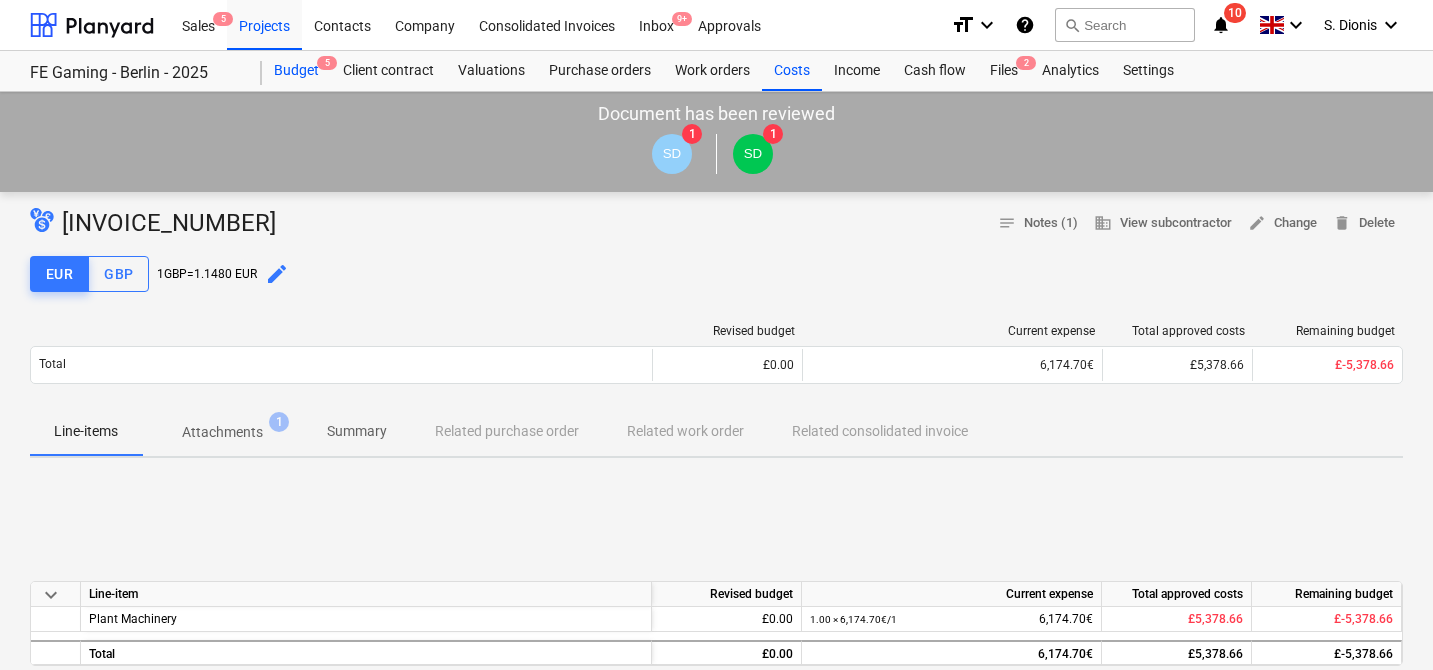 click on "Budget 5" at bounding box center (296, 71) 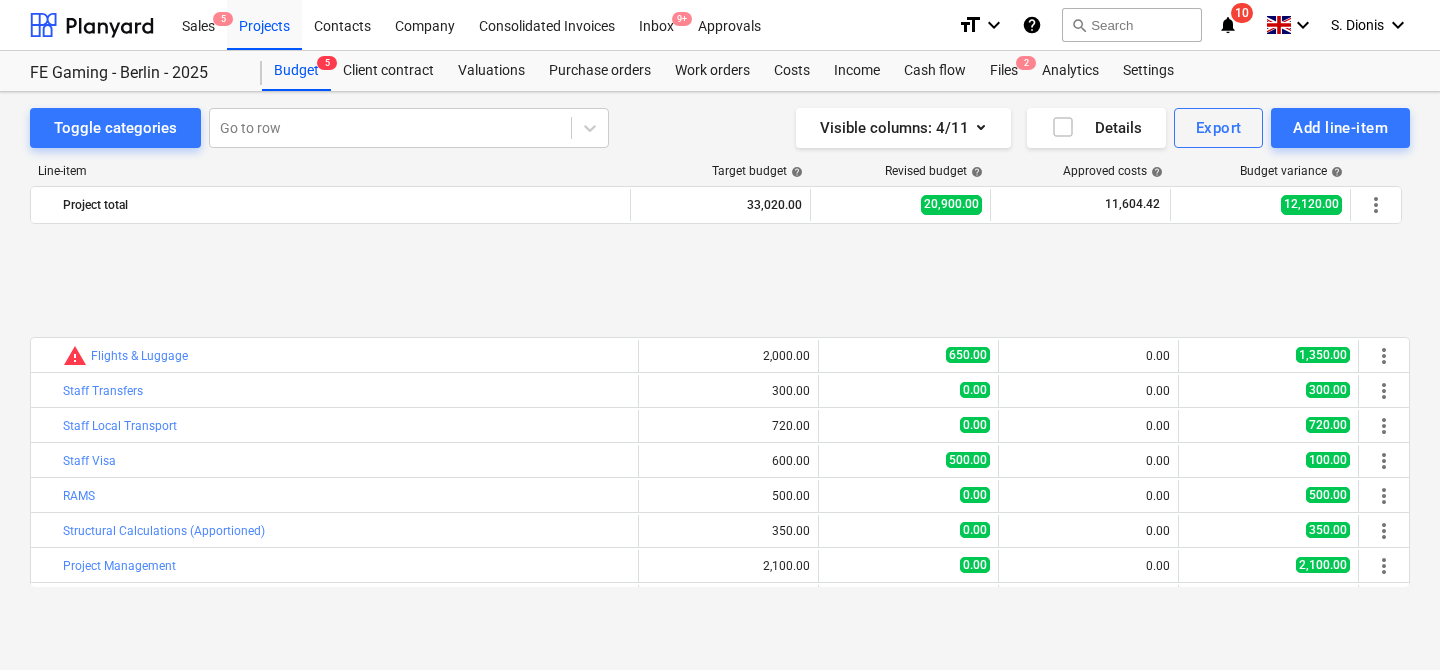 scroll, scrollTop: 170, scrollLeft: 0, axis: vertical 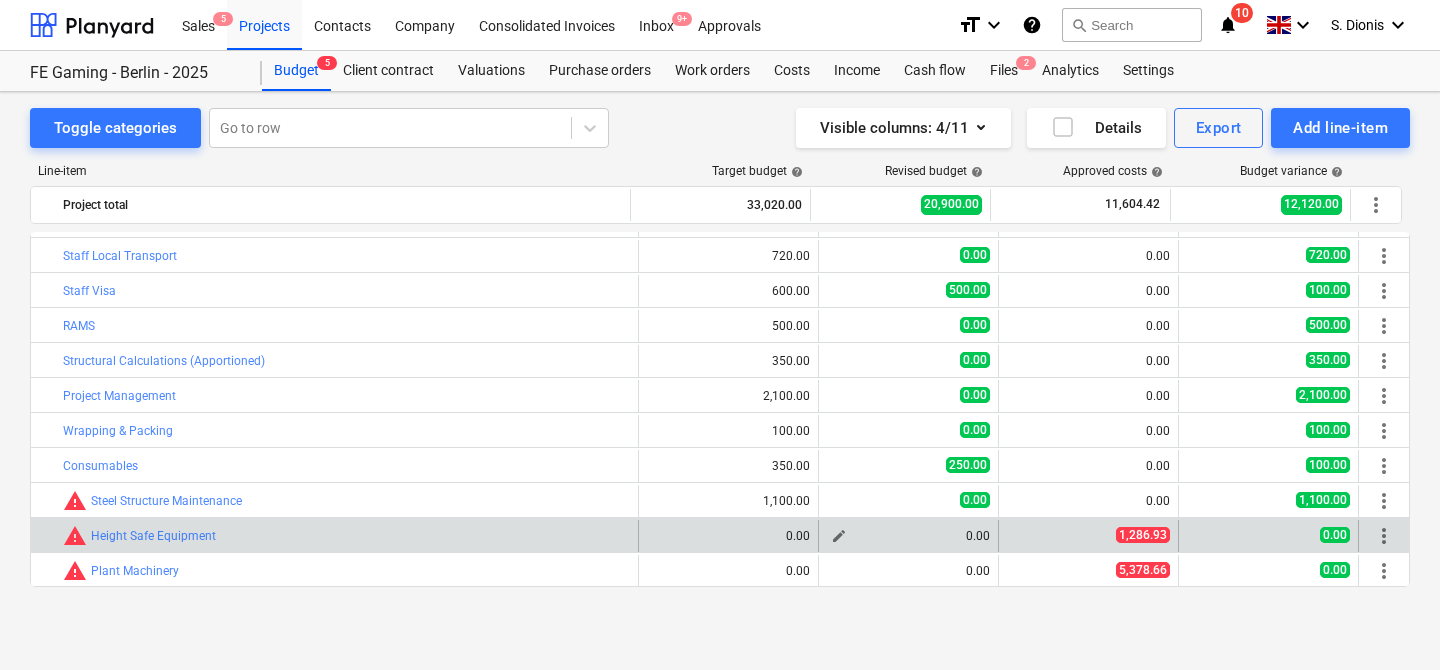 click on "edit" at bounding box center (839, 536) 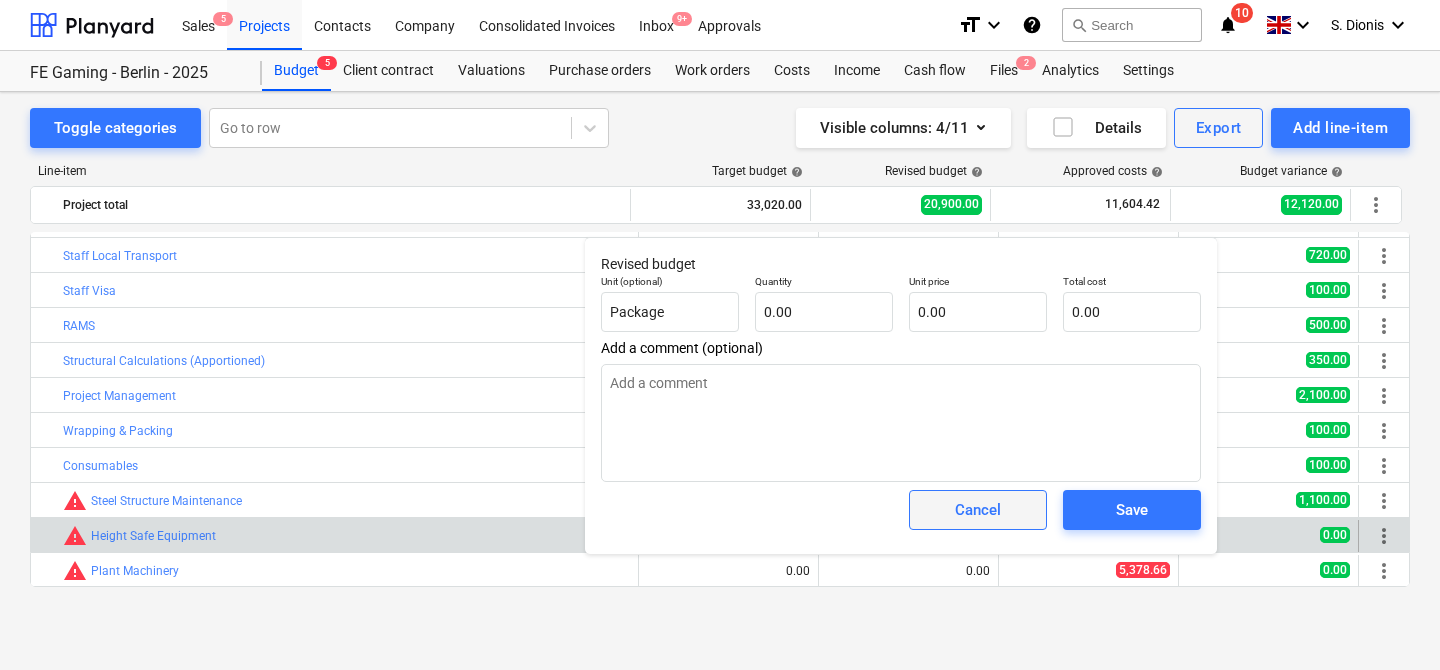 click on "Cancel" at bounding box center (978, 510) 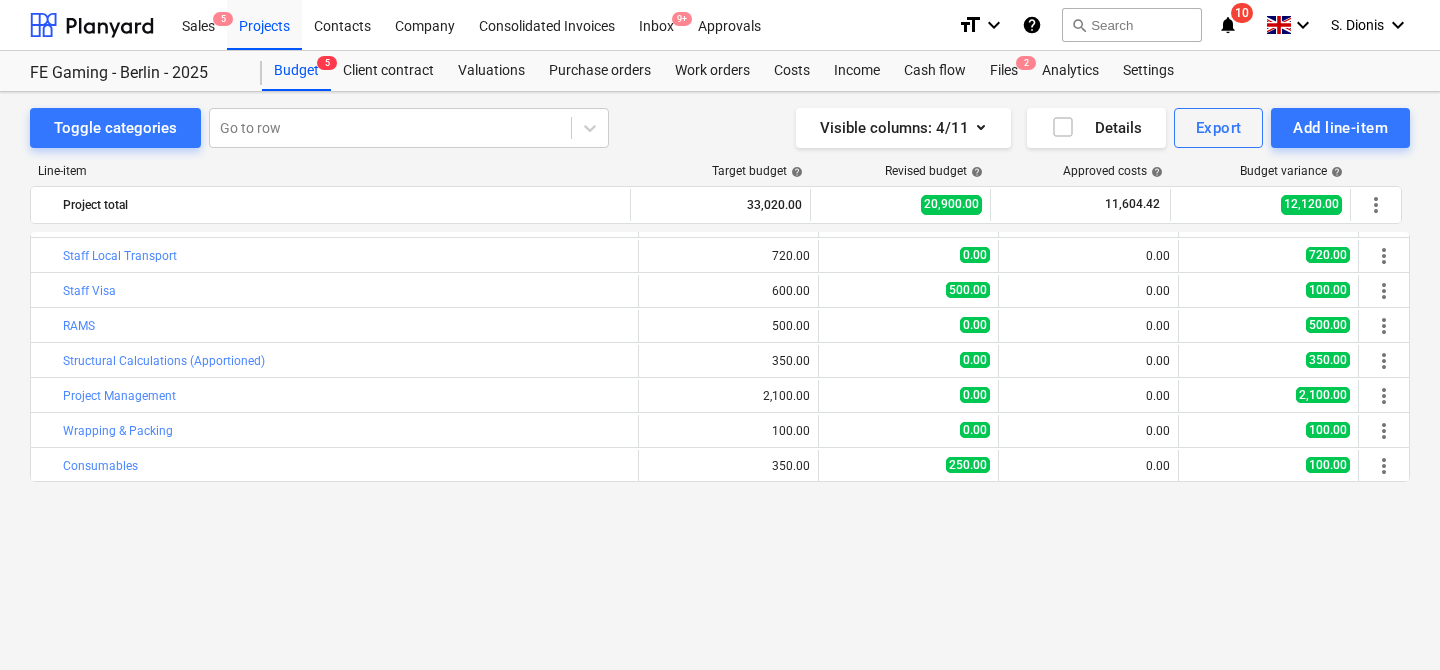 scroll, scrollTop: 0, scrollLeft: 0, axis: both 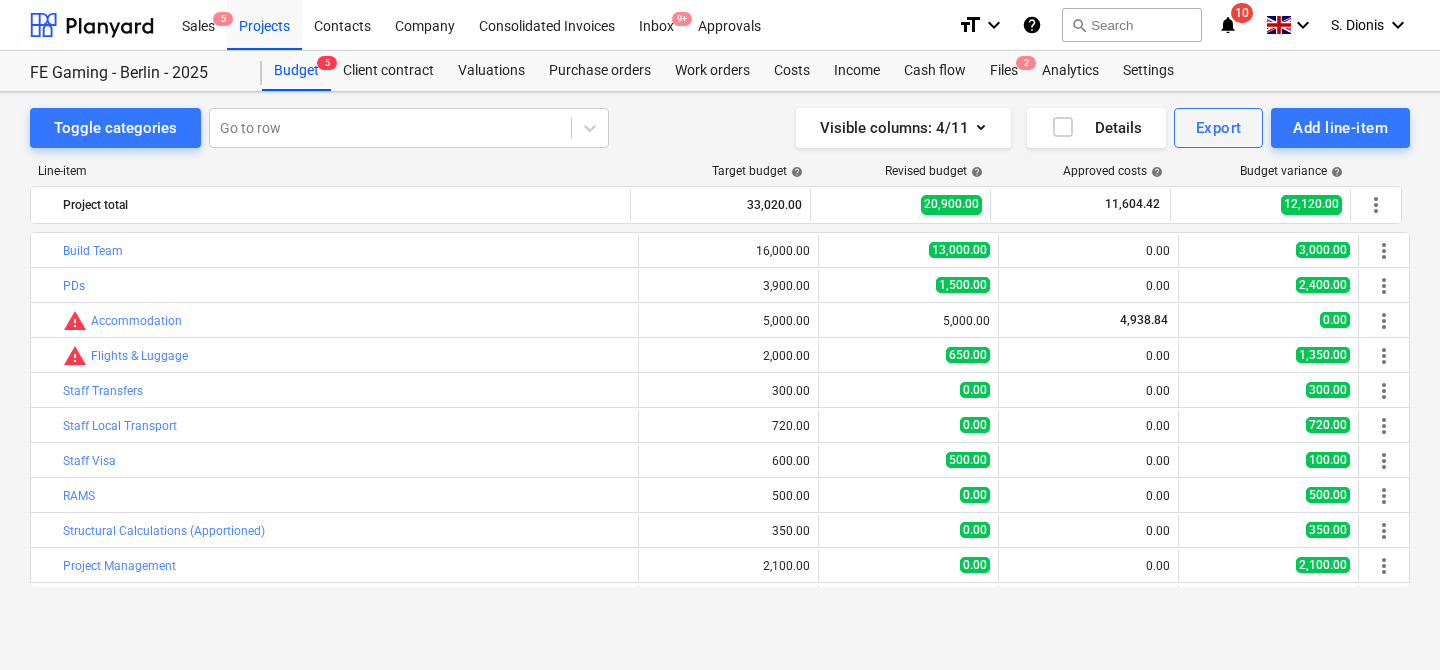 click on "notifications" at bounding box center [1228, 25] 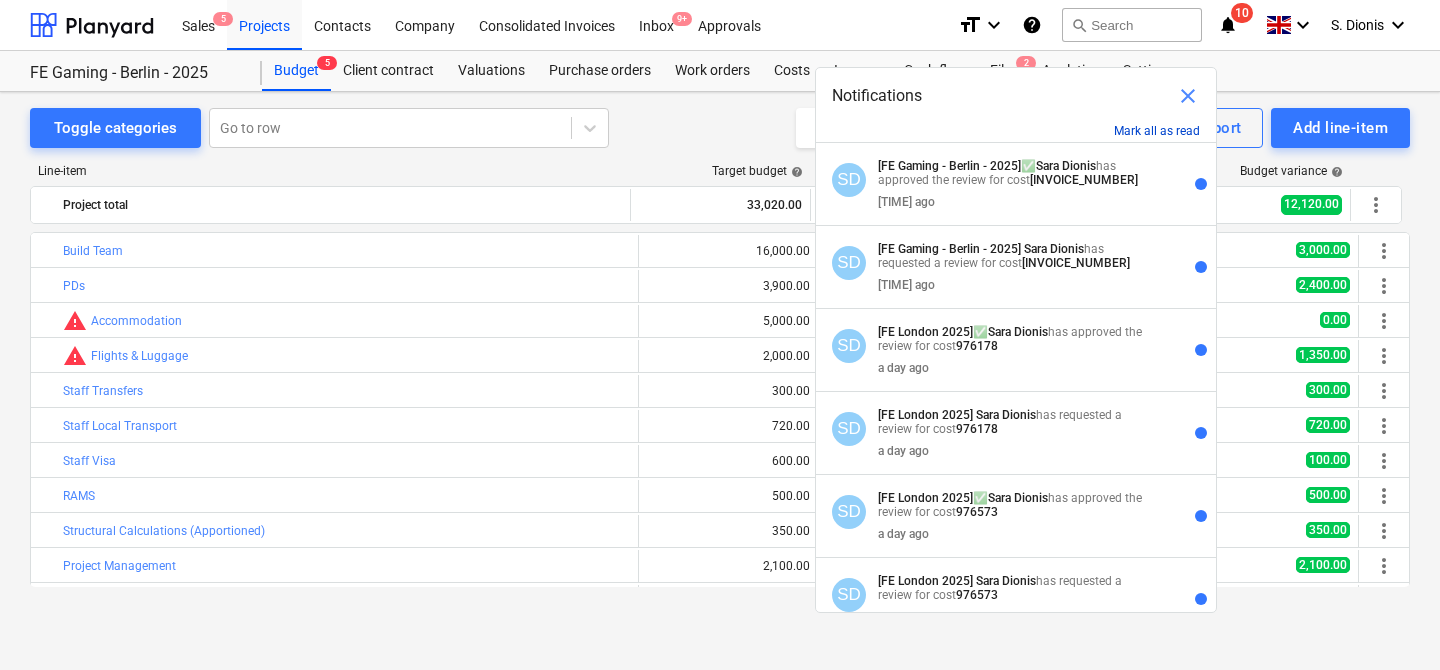 click on "Mark all as read" at bounding box center (1157, 131) 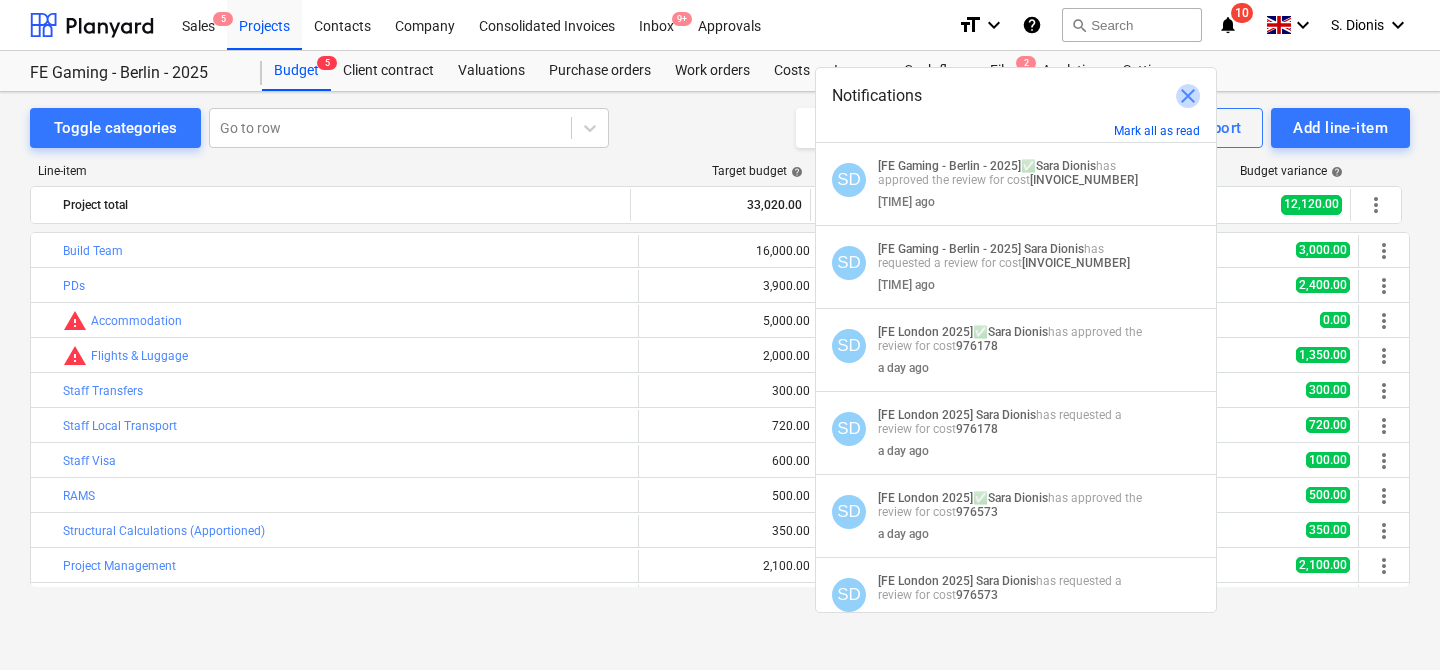 click on "close" at bounding box center (1188, 96) 